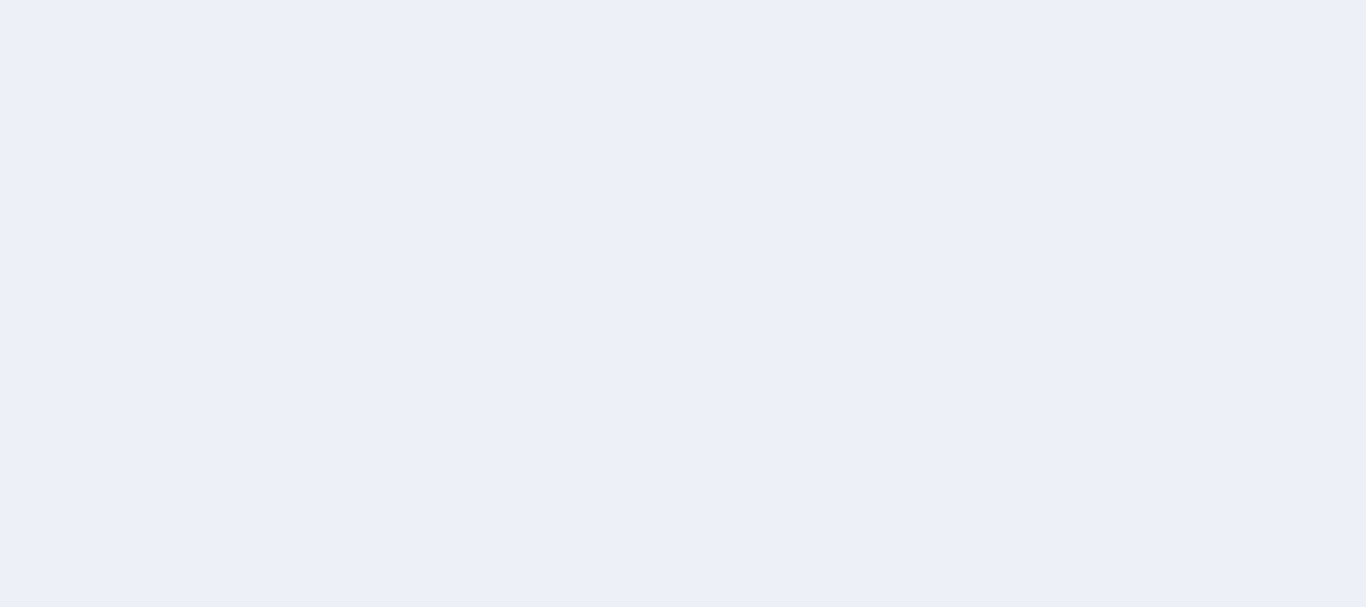 scroll, scrollTop: 0, scrollLeft: 0, axis: both 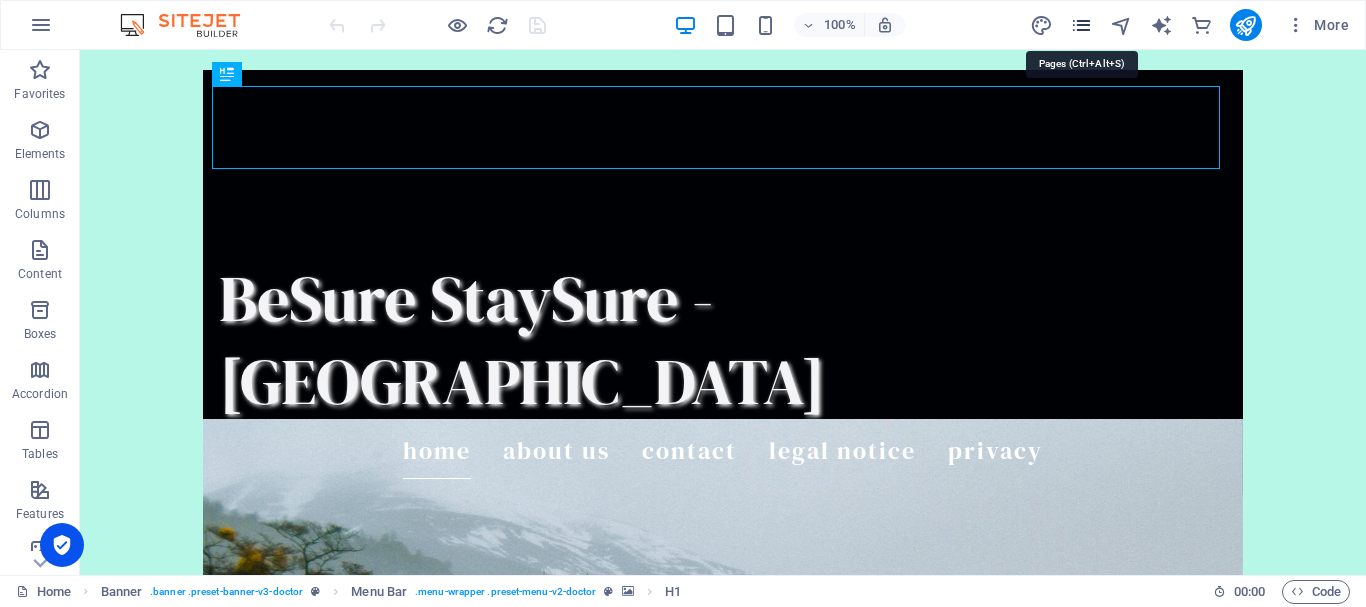 click at bounding box center (1081, 25) 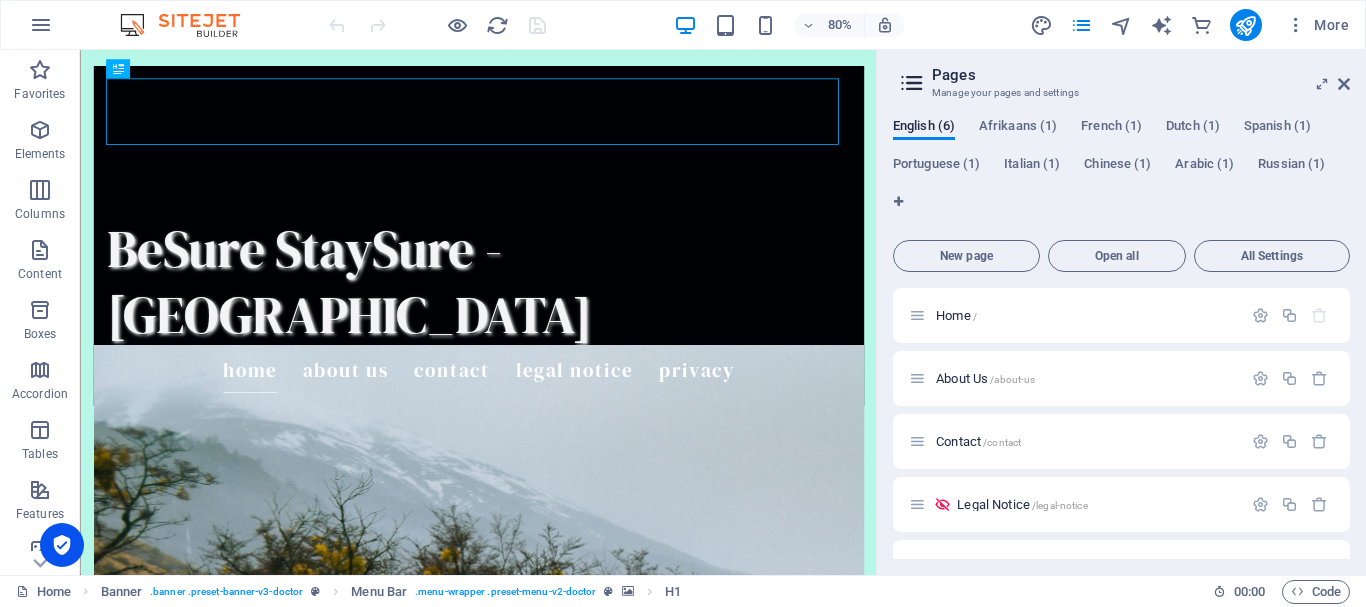 drag, startPoint x: 1350, startPoint y: 361, endPoint x: 1350, endPoint y: 375, distance: 14 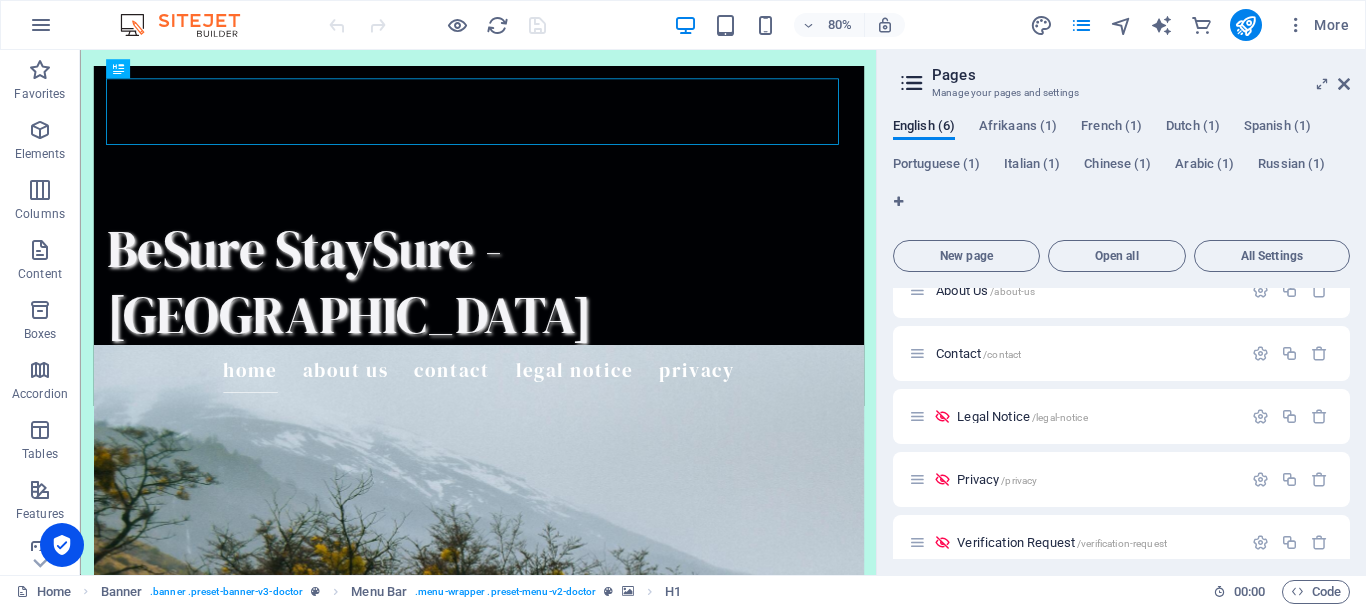 scroll, scrollTop: 107, scrollLeft: 0, axis: vertical 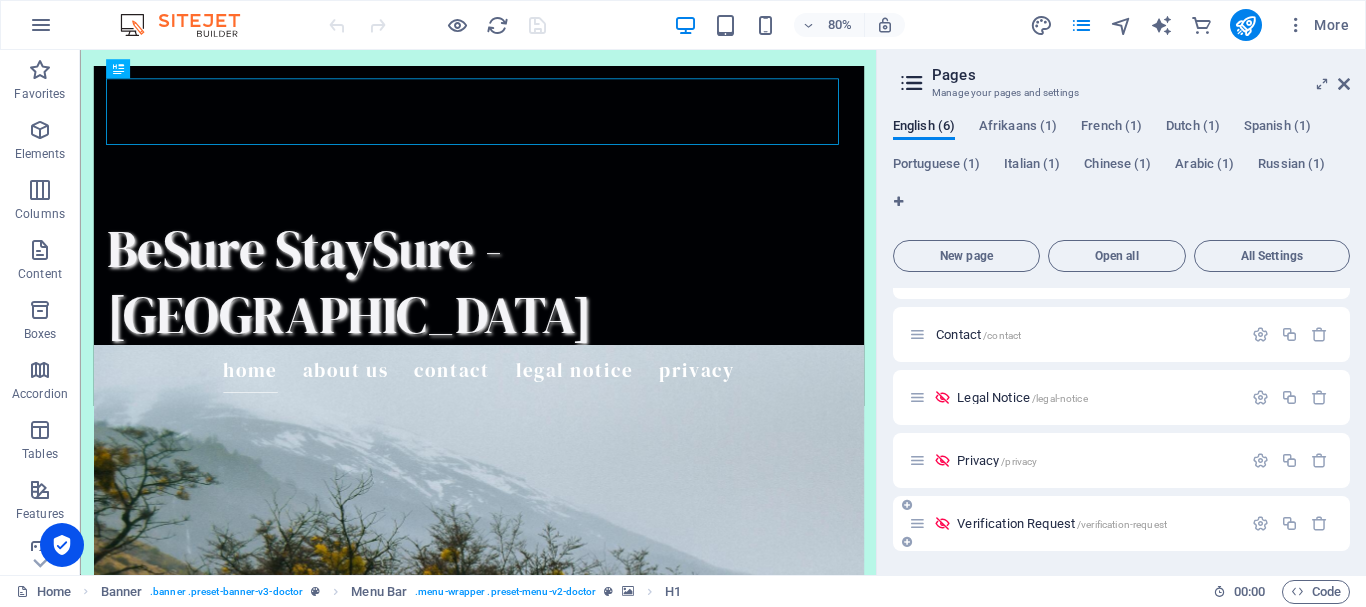 click on "Verification Request /verification-request" at bounding box center (1062, 523) 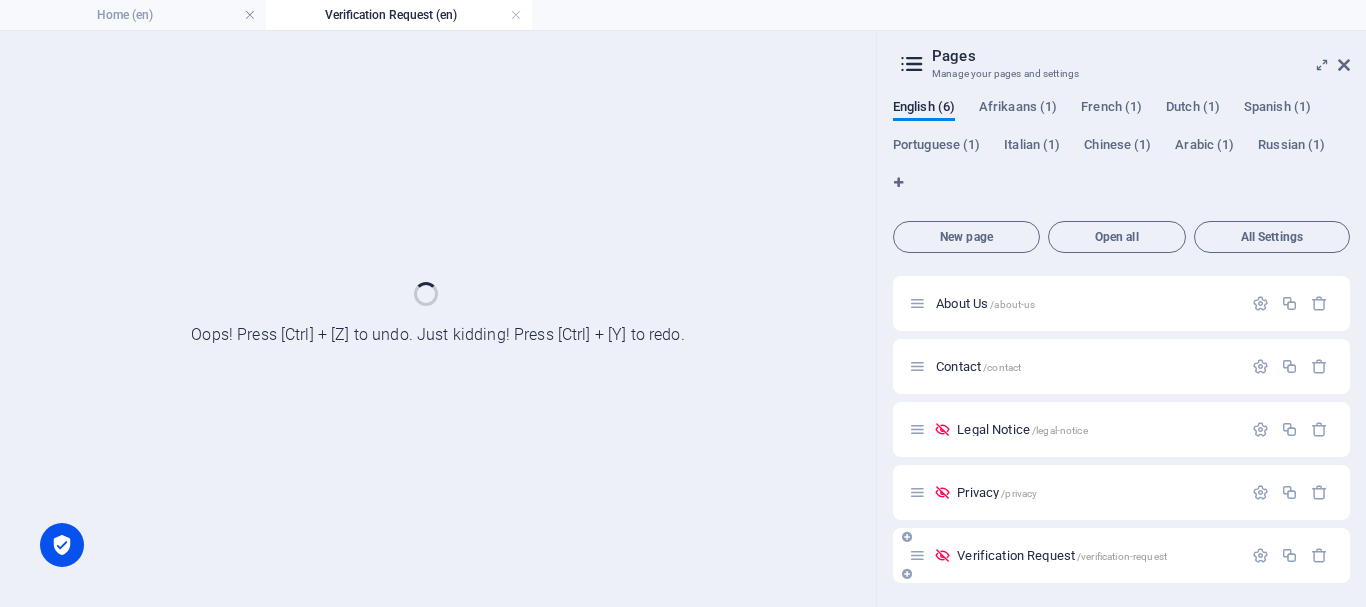 click on "Home / About Us /about-us Contact /contact Legal Notice /legal-notice Privacy /privacy Verification Request /verification-request" at bounding box center [1121, 398] 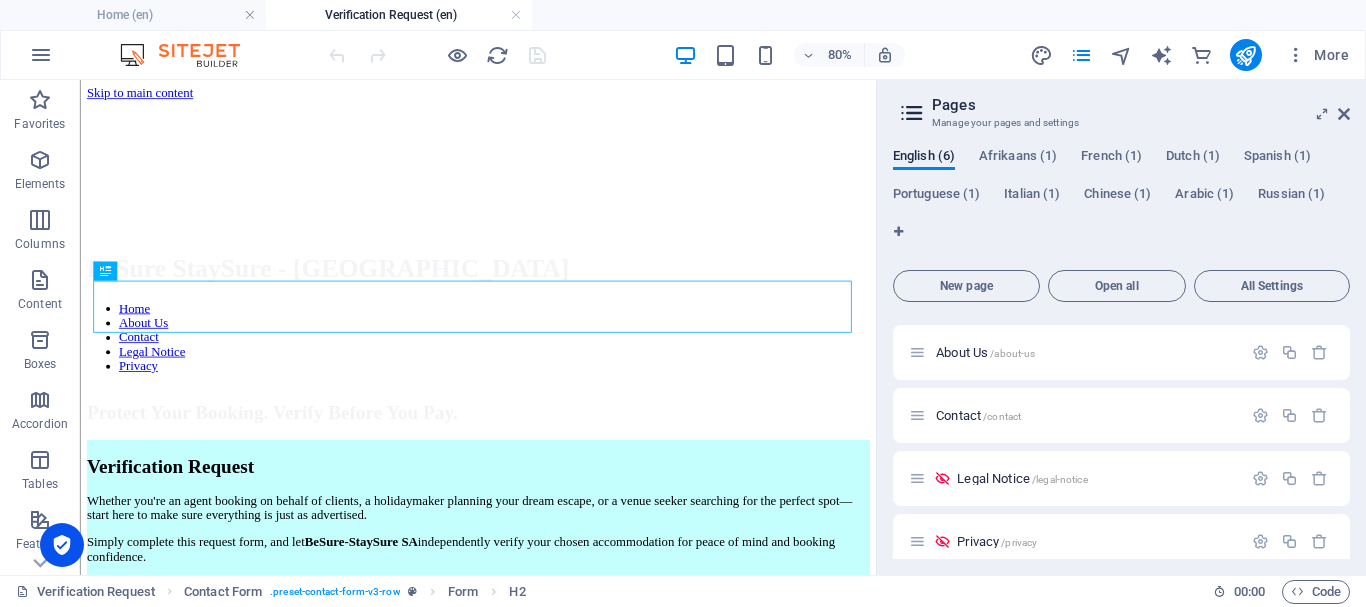 scroll, scrollTop: 0, scrollLeft: 0, axis: both 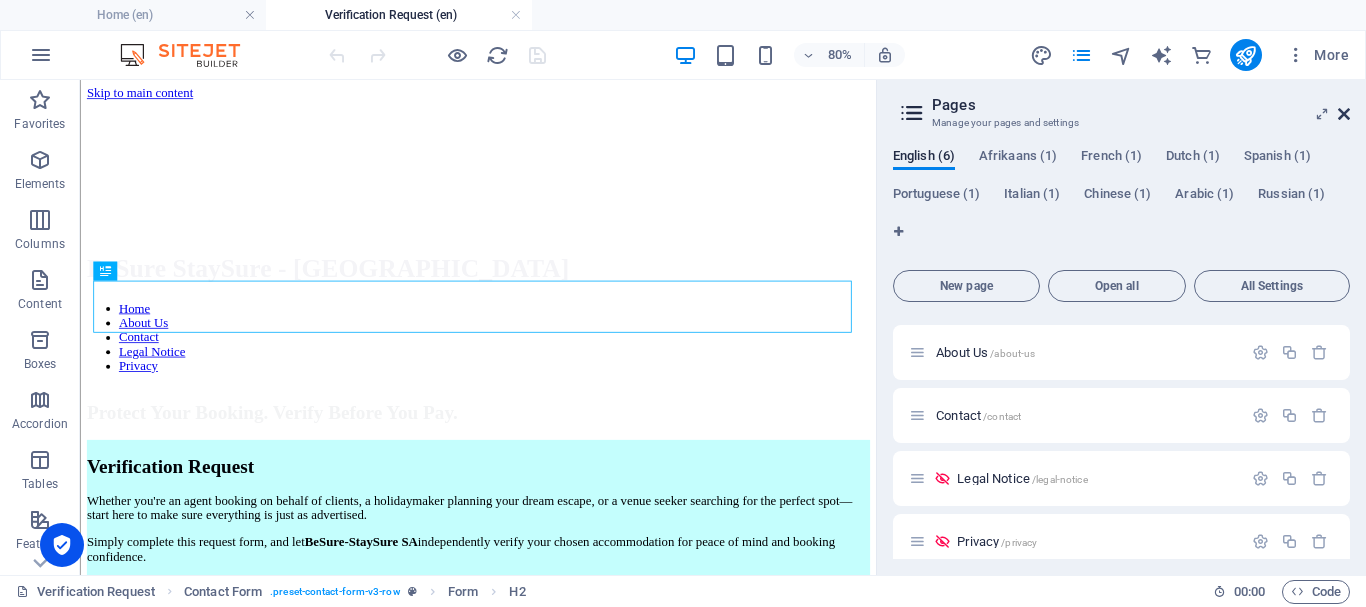 click at bounding box center (1344, 114) 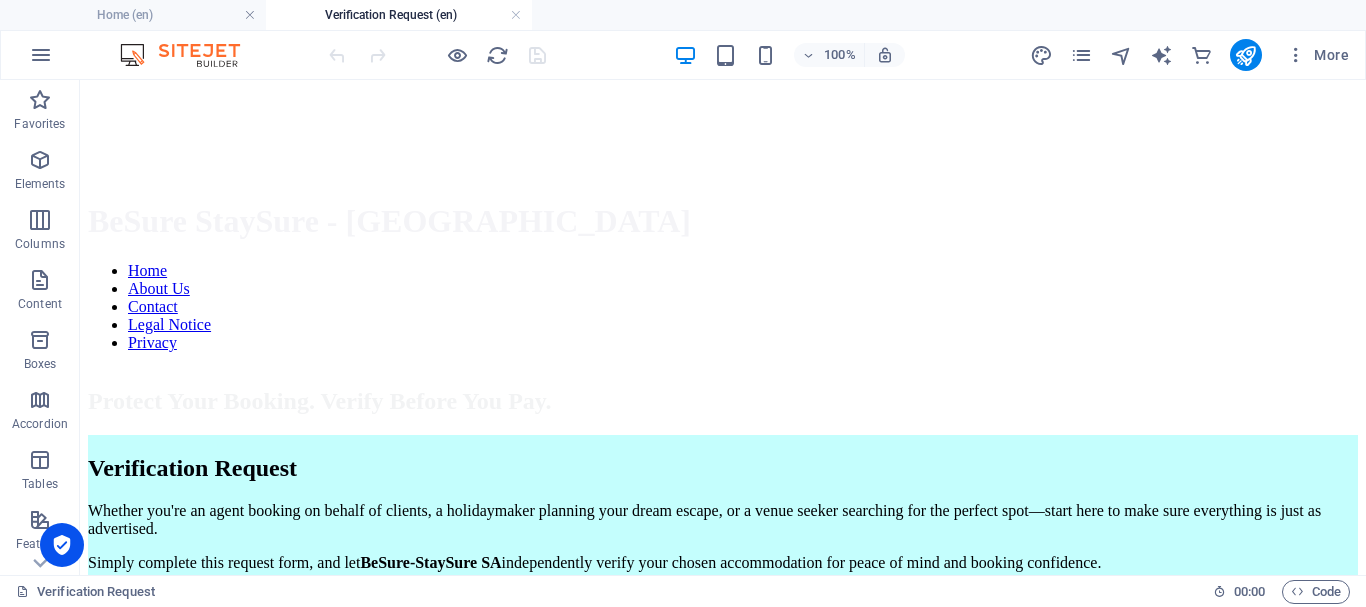 scroll, scrollTop: 83, scrollLeft: 0, axis: vertical 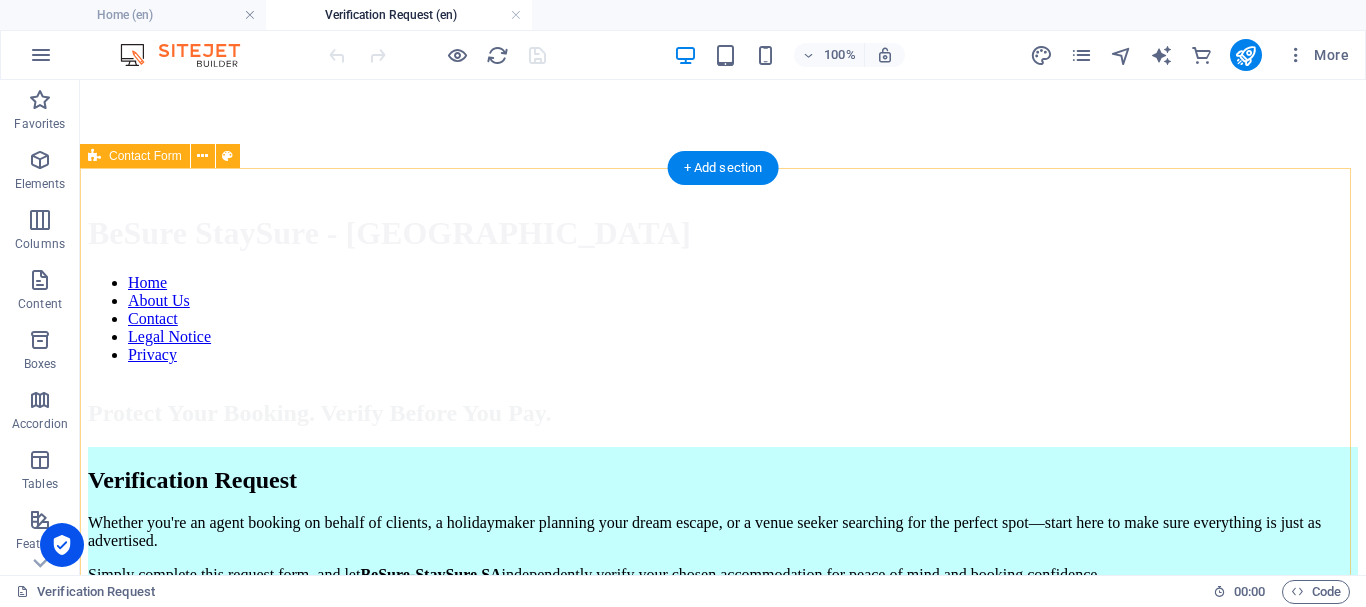 click on "Verification Request Whether you're an agent booking on behalf of clients, a holidaymaker planning your dream escape, or a venue seeker searching for the perfect spot—start here to make sure everything is just as advertised. Simply complete this request form, and let  BeSure-StaySure SA  independently verify your chosen accommodation for peace of mind and booking confidence. We offer four tailored verification options to suit a range of  timelines, budgets, and assurance needs. Each option is designed to help you make confident decisions when booking  a holiday home or venue. We do not collect ID documents or personal identification—only basic listing details needed to confirm legitimacy. Please choose option    Online-Only Verification - No site visit or physical inspection R750 (3 -5 business days) Remote review only Includes:  Remote review of online listings and public records  Cross-checking photos, reviews, and contact details  Basic risk assessment
Client Details:   Agent" at bounding box center [723, 1323] 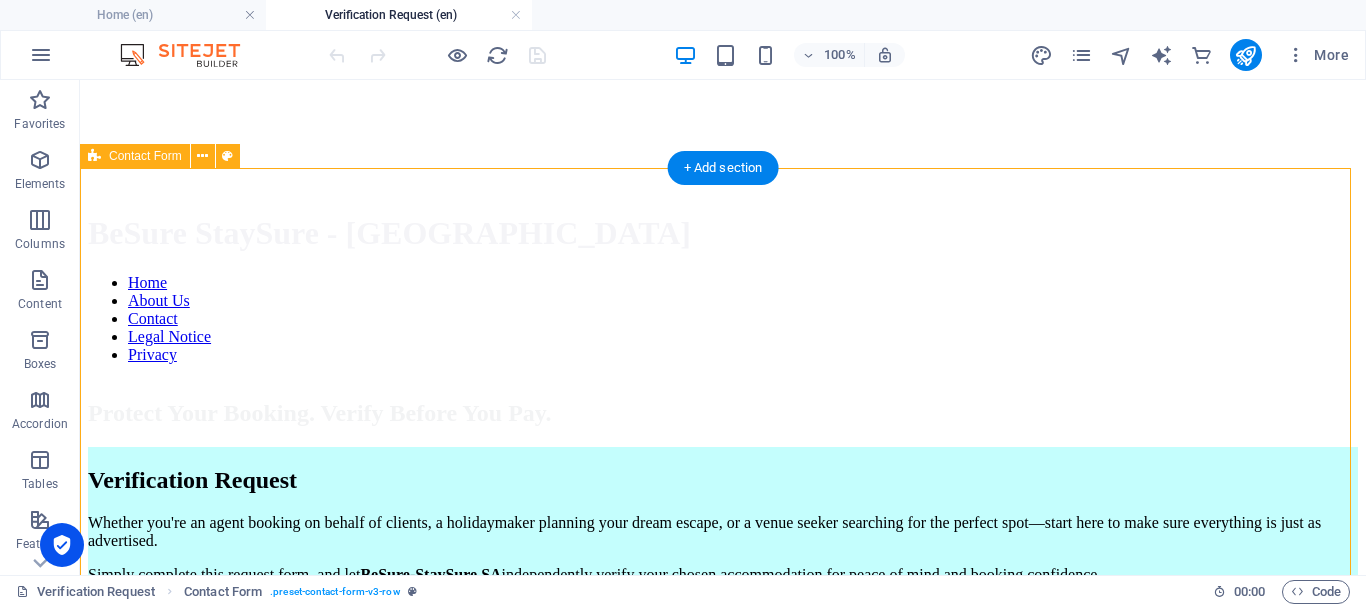 click on "Verification Request Whether you're an agent booking on behalf of clients, a holidaymaker planning your dream escape, or a venue seeker searching for the perfect spot—start here to make sure everything is just as advertised. Simply complete this request form, and let  BeSure-StaySure SA  independently verify your chosen accommodation for peace of mind and booking confidence. We offer four tailored verification options to suit a range of  timelines, budgets, and assurance needs. Each option is designed to help you make confident decisions when booking  a holiday home or venue. We do not collect ID documents or personal identification—only basic listing details needed to confirm legitimacy. Please choose option    Online-Only Verification - No site visit or physical inspection R750 (3 -5 business days) Remote review only Includes:  Remote review of online listings and public records  Cross-checking photos, reviews, and contact details  Basic risk assessment
Client Details:   Agent" at bounding box center (723, 1323) 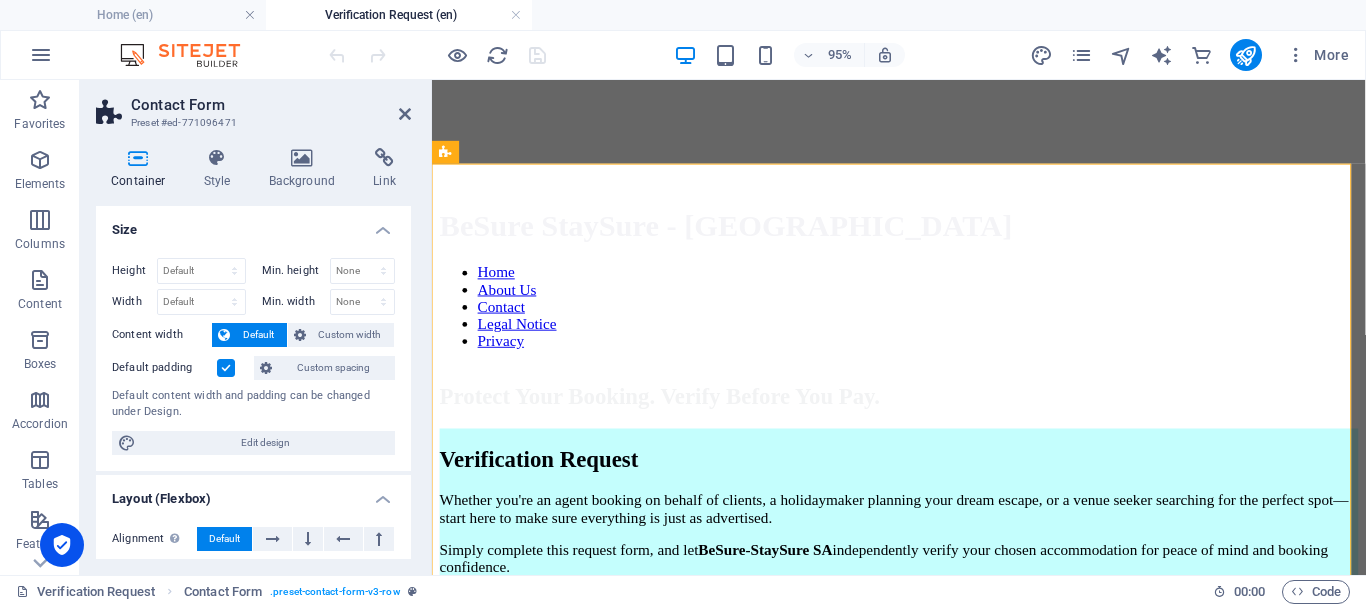 drag, startPoint x: 412, startPoint y: 251, endPoint x: 414, endPoint y: 297, distance: 46.043457 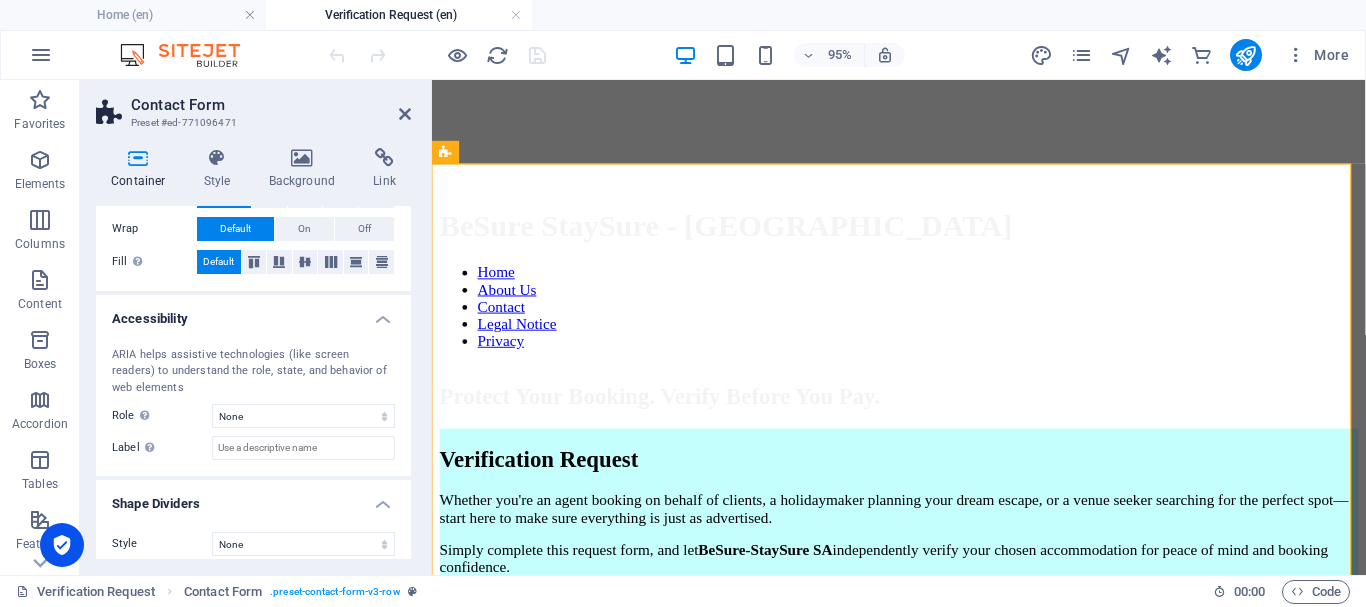 scroll, scrollTop: 422, scrollLeft: 0, axis: vertical 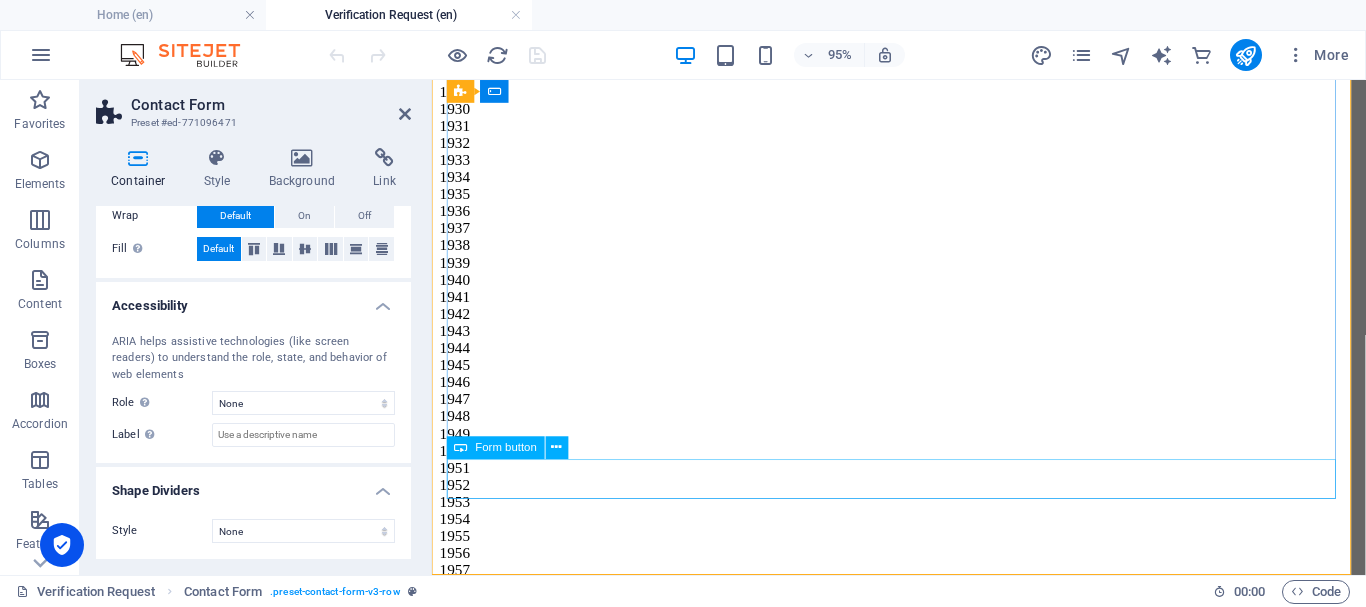 click on "Submit" 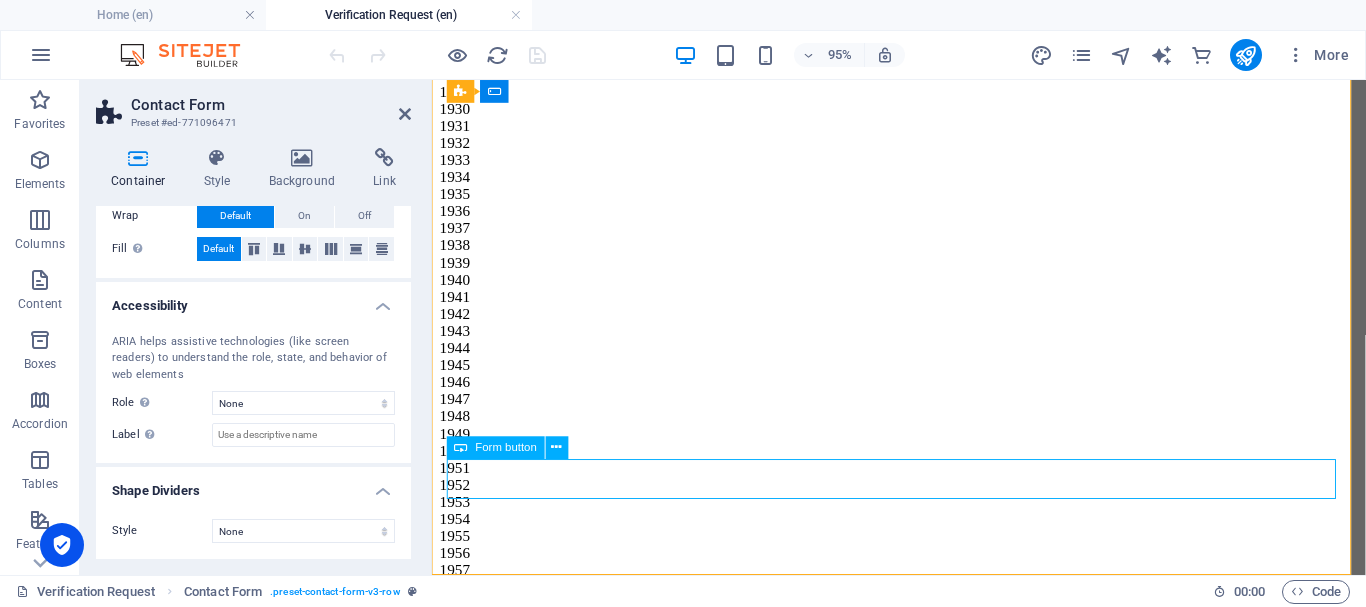 click on "Submit" 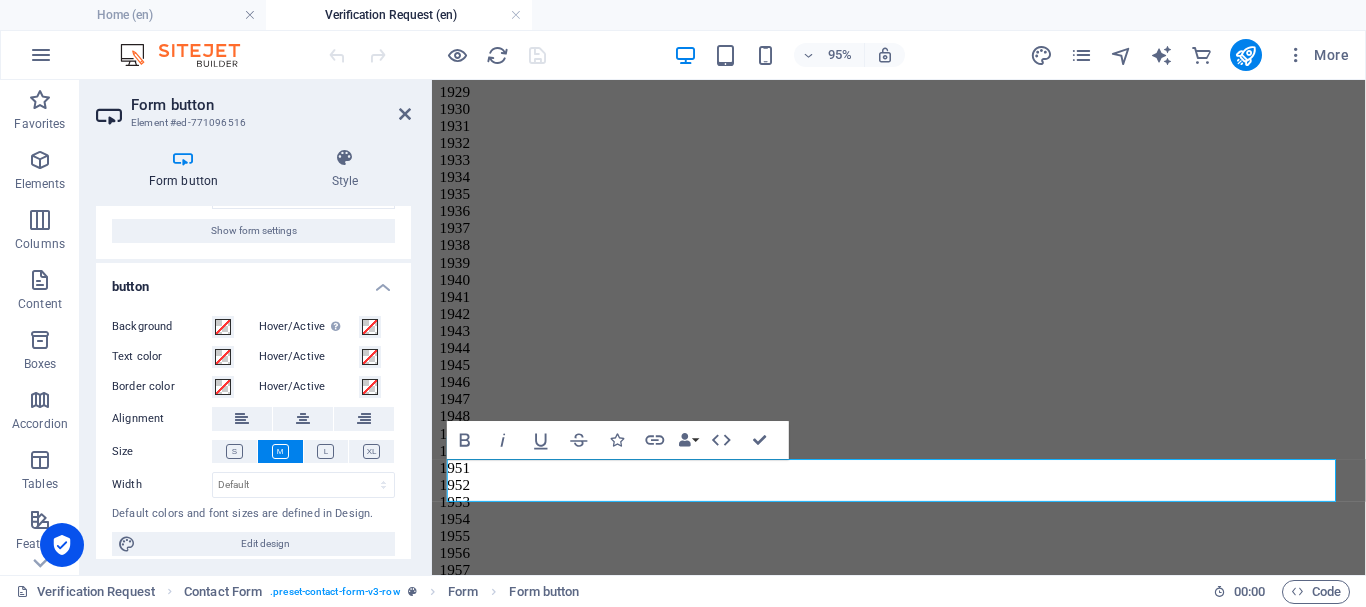 scroll, scrollTop: 86, scrollLeft: 0, axis: vertical 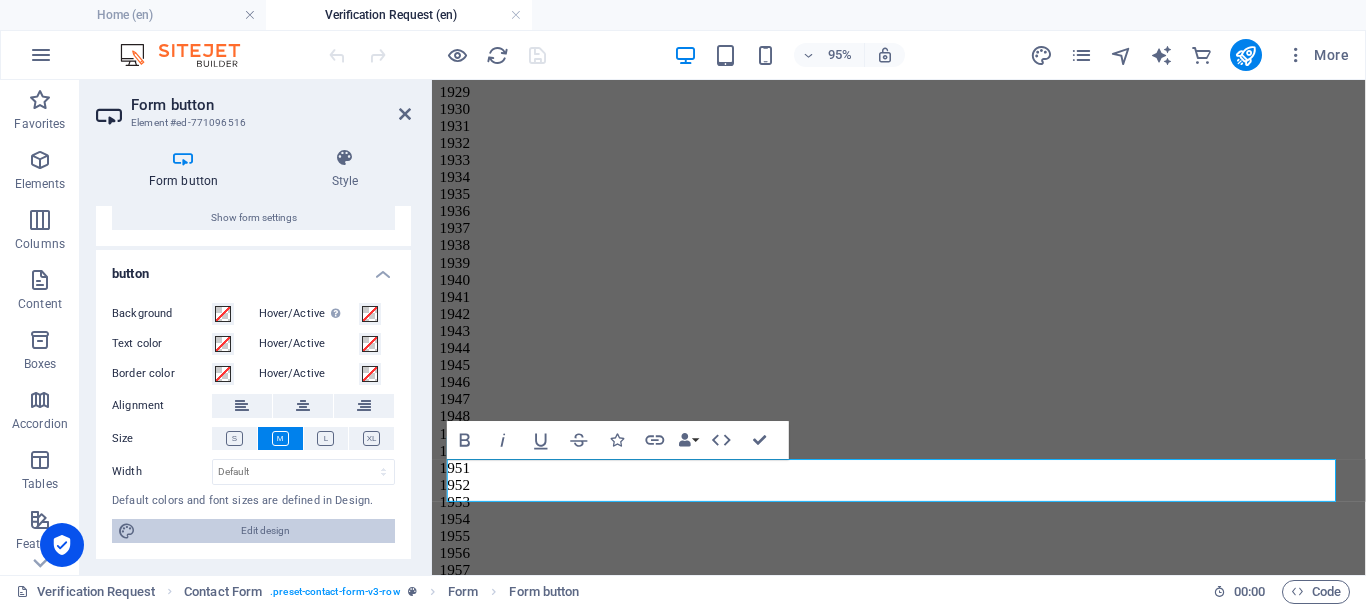 click on "Edit design" at bounding box center [265, 531] 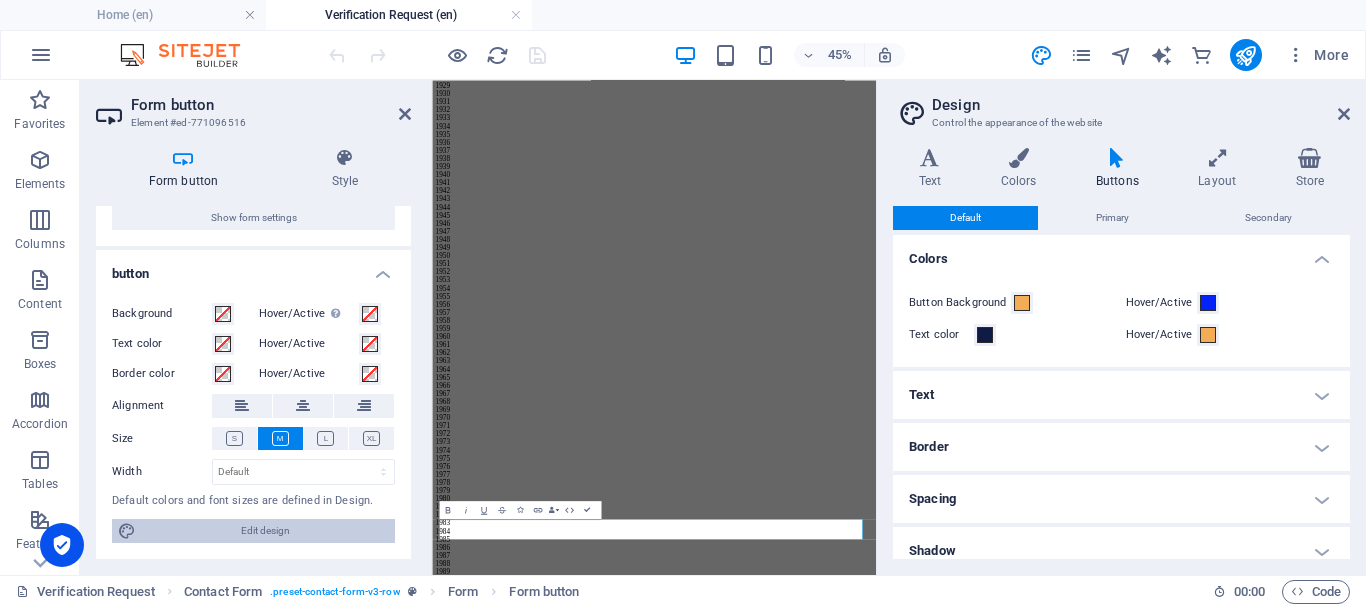 scroll, scrollTop: 2156, scrollLeft: 0, axis: vertical 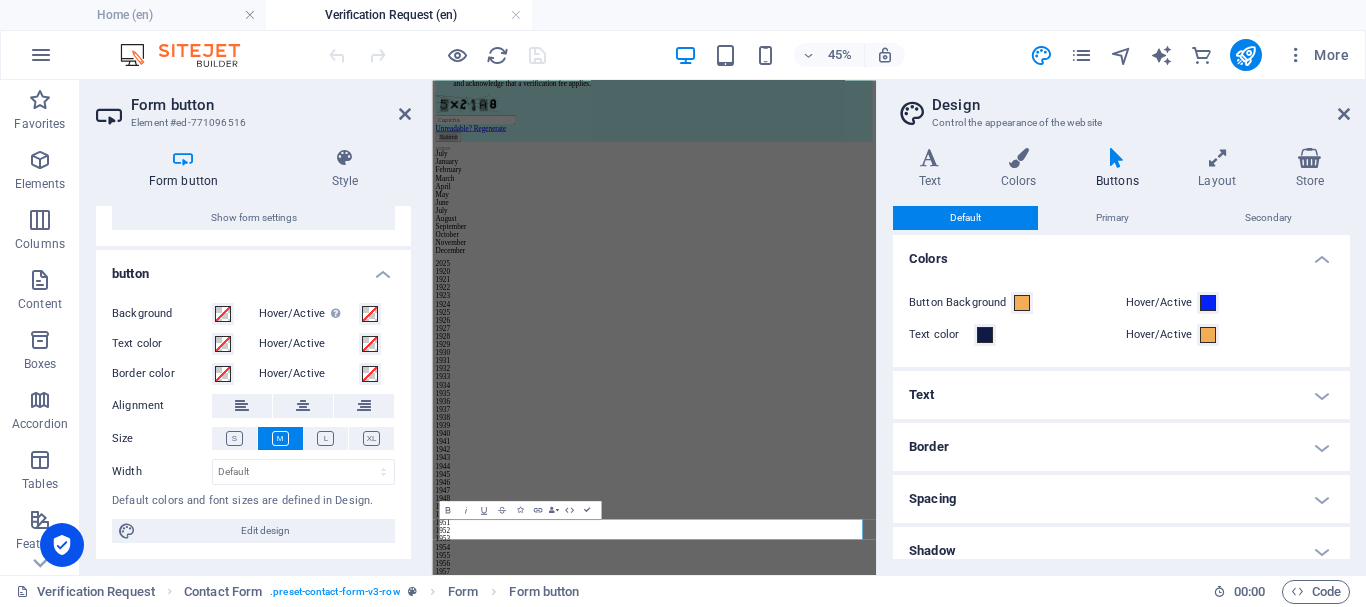 click on "Design Control the appearance of the website Variants  Text  Colors  Buttons  Layout  Store Text Standard Bold Links Font color Font Open Sans Font size 18 rem px Line height 1.5 Font weight To display the font weight correctly, it may need to be enabled.  Manage Fonts Thin, 100 Extra-light, 200 Light, 300 Regular, 400 Medium, 500 Semi-bold, 600 Bold, 700 Extra-bold, 800 Black, 900 Letter spacing 0 rem px Font style Text transform Tt TT tt Text align Font weight To display the font weight correctly, it may need to be enabled.  Manage Fonts Thin, 100 Extra-light, 200 Light, 300 Regular, 400 Medium, 500 Semi-bold, 600 Bold, 700 Extra-bold, 800 Black, 900 Default Hover / Active Font color Font color Decoration None Decoration None Transition duration 0.3 s Transition function Ease Ease In Ease Out Ease In/Ease Out Linear Headlines All H1 / Textlogo H2 H3 H4 H5 H6 Font color Font DM Serif Display Line height 1.3 Font weight To display the font weight correctly, it may need to be enabled.  Manage Fonts Thin, 100 0" at bounding box center [1121, 327] 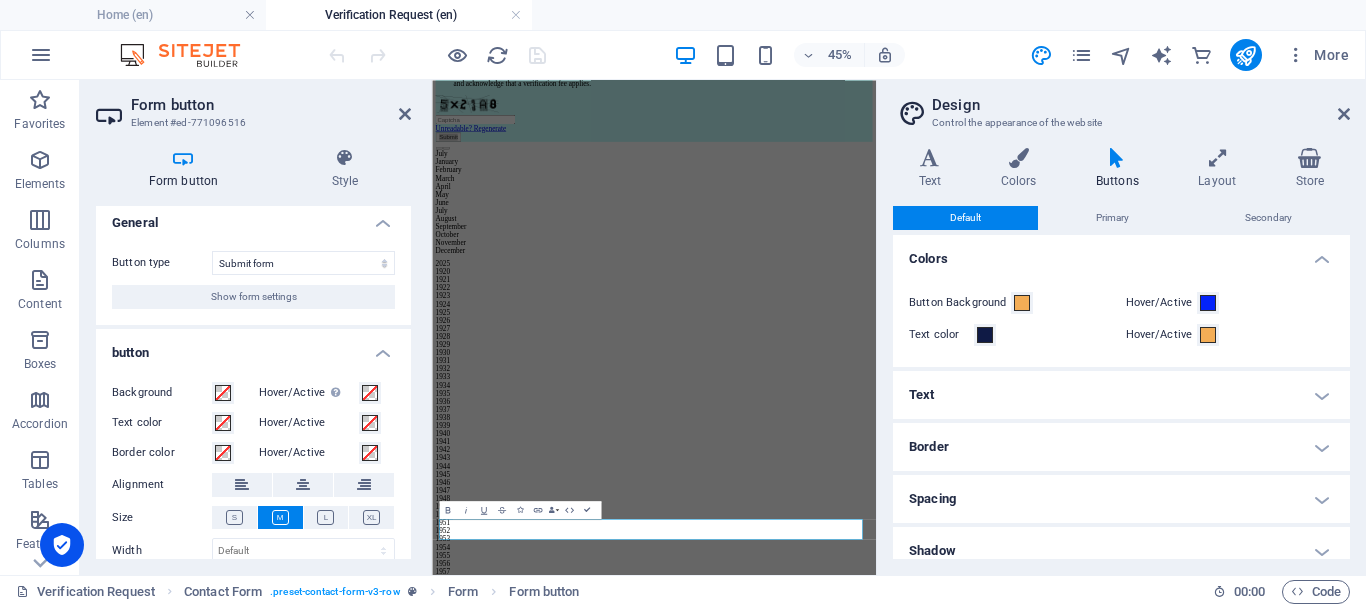 scroll, scrollTop: 0, scrollLeft: 0, axis: both 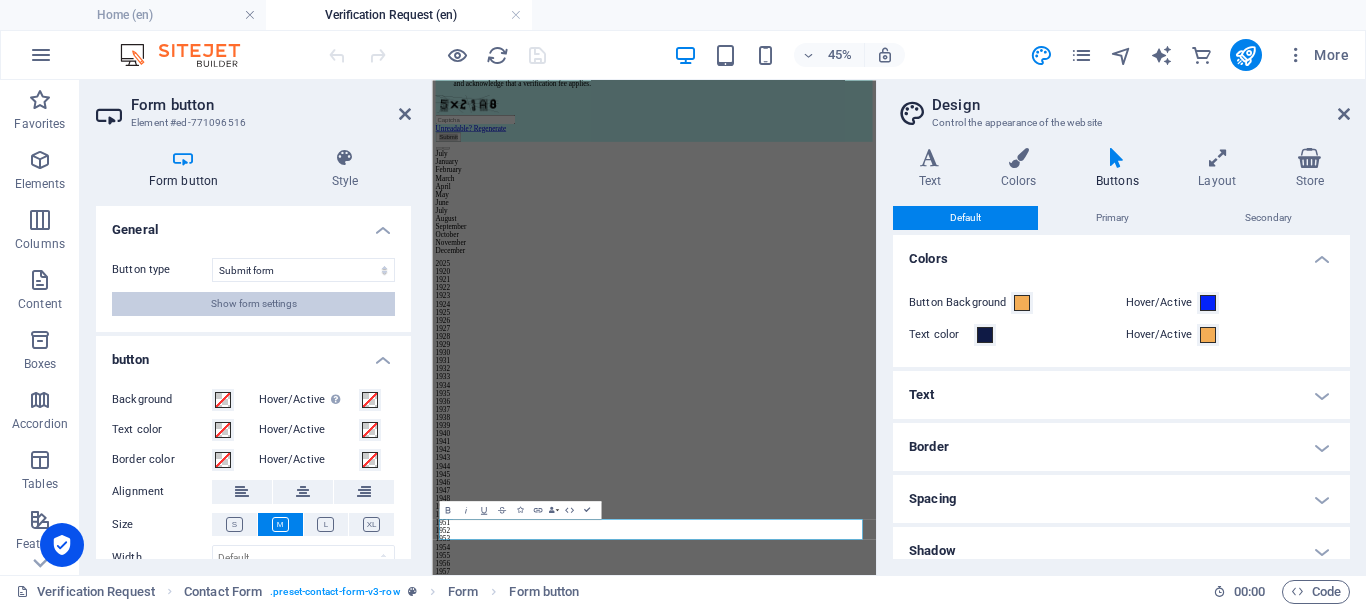 click on "Show form settings" at bounding box center (253, 304) 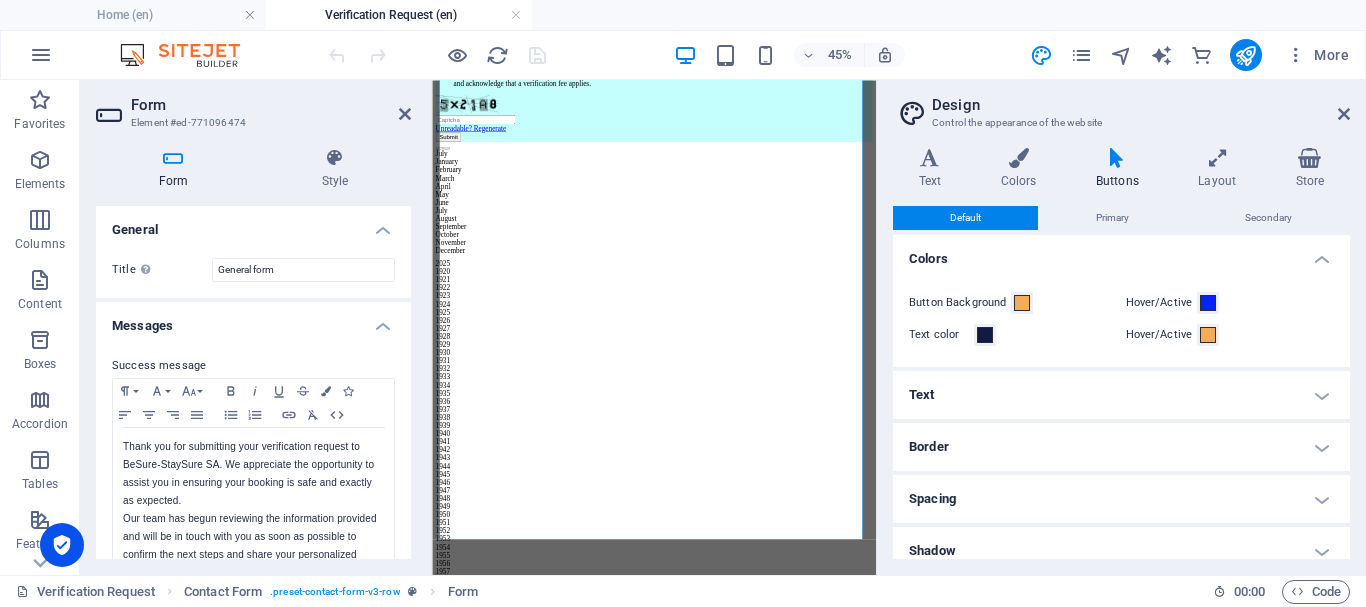 scroll, scrollTop: 2153, scrollLeft: 0, axis: vertical 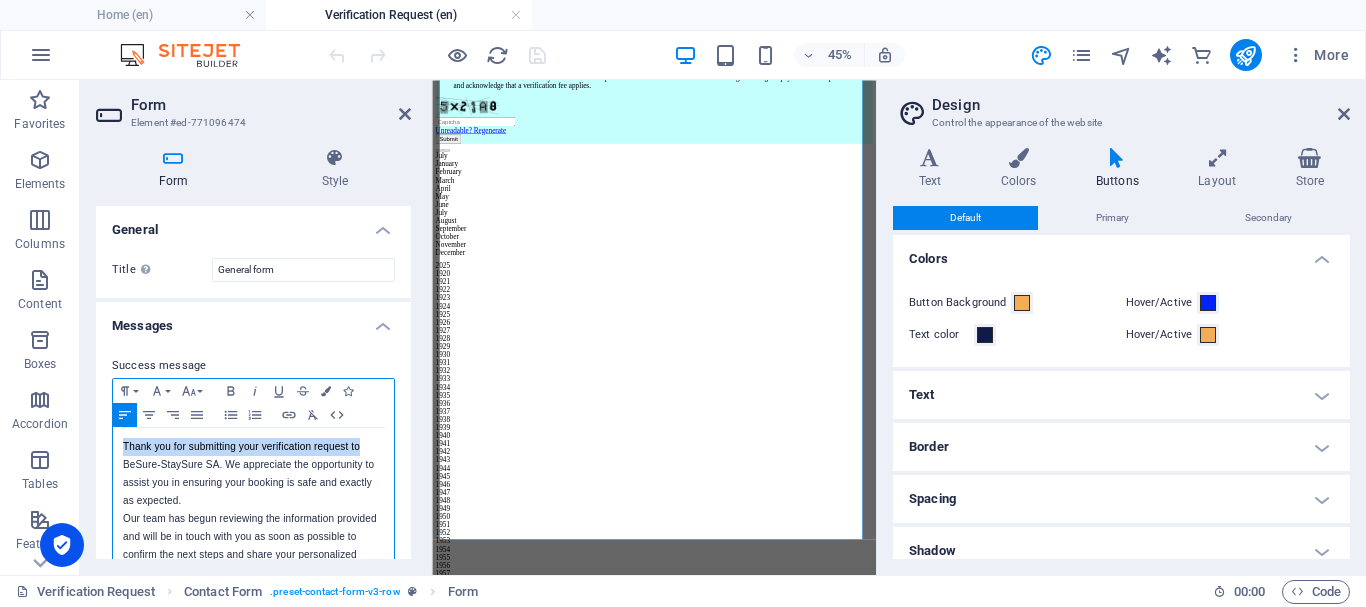 drag, startPoint x: 118, startPoint y: 449, endPoint x: 368, endPoint y: 341, distance: 272.3307 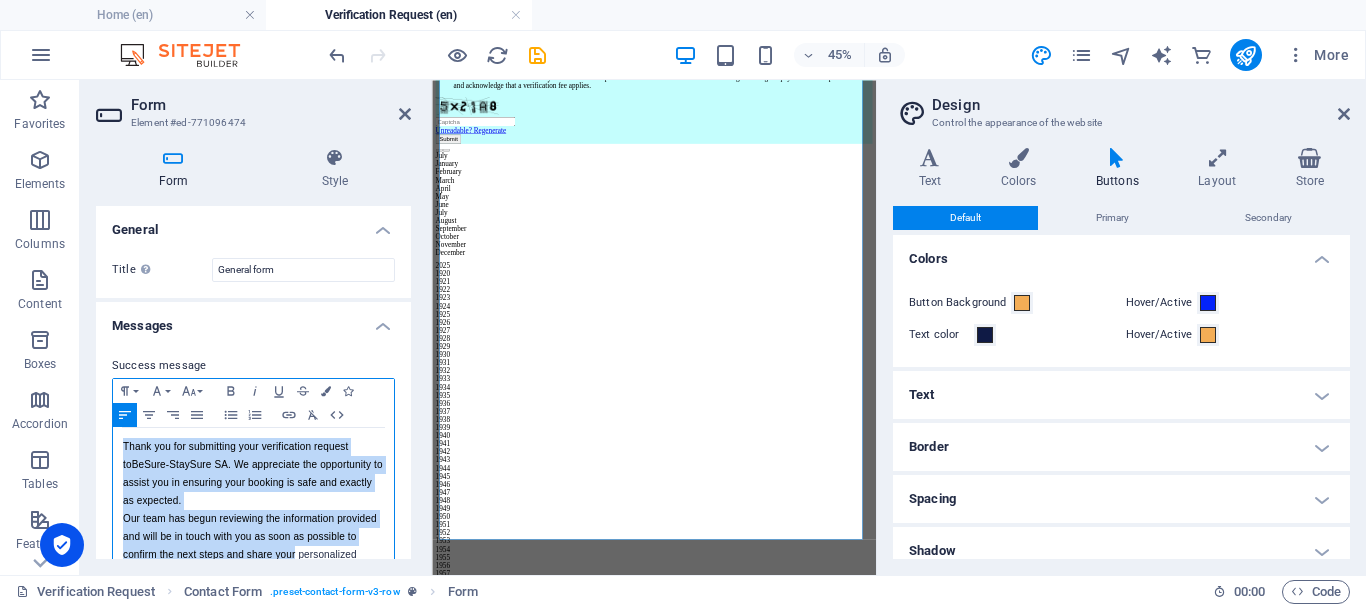 drag, startPoint x: 120, startPoint y: 445, endPoint x: 355, endPoint y: 554, distance: 259.04825 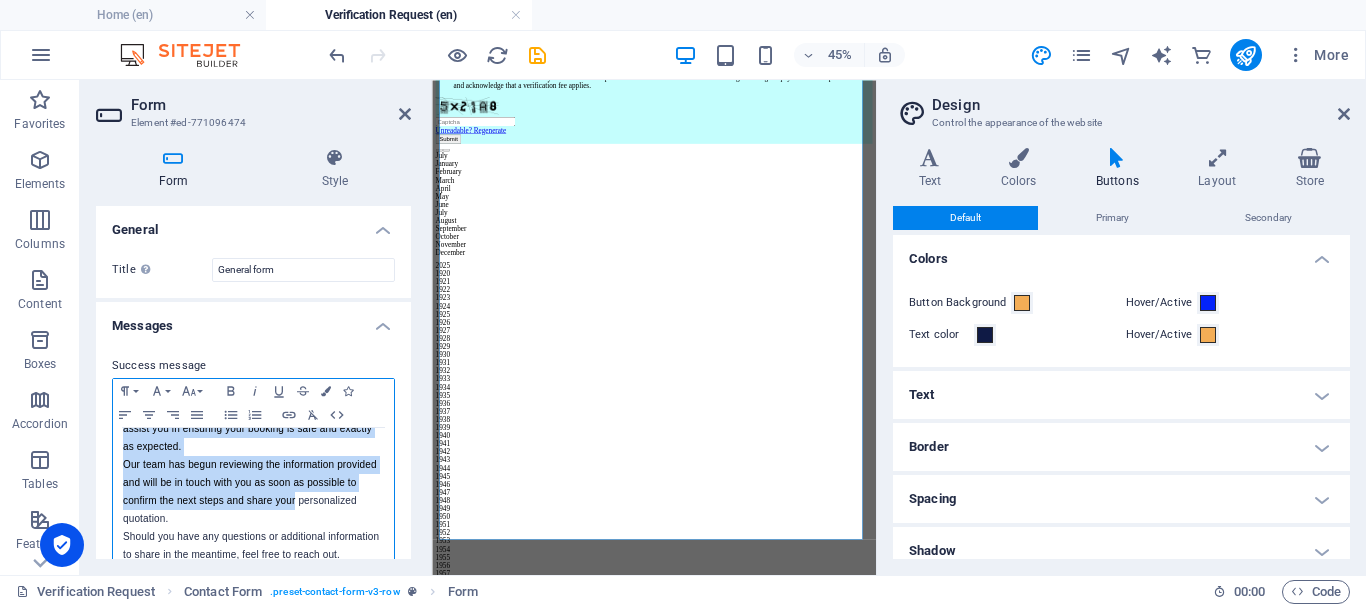 scroll, scrollTop: 55, scrollLeft: 0, axis: vertical 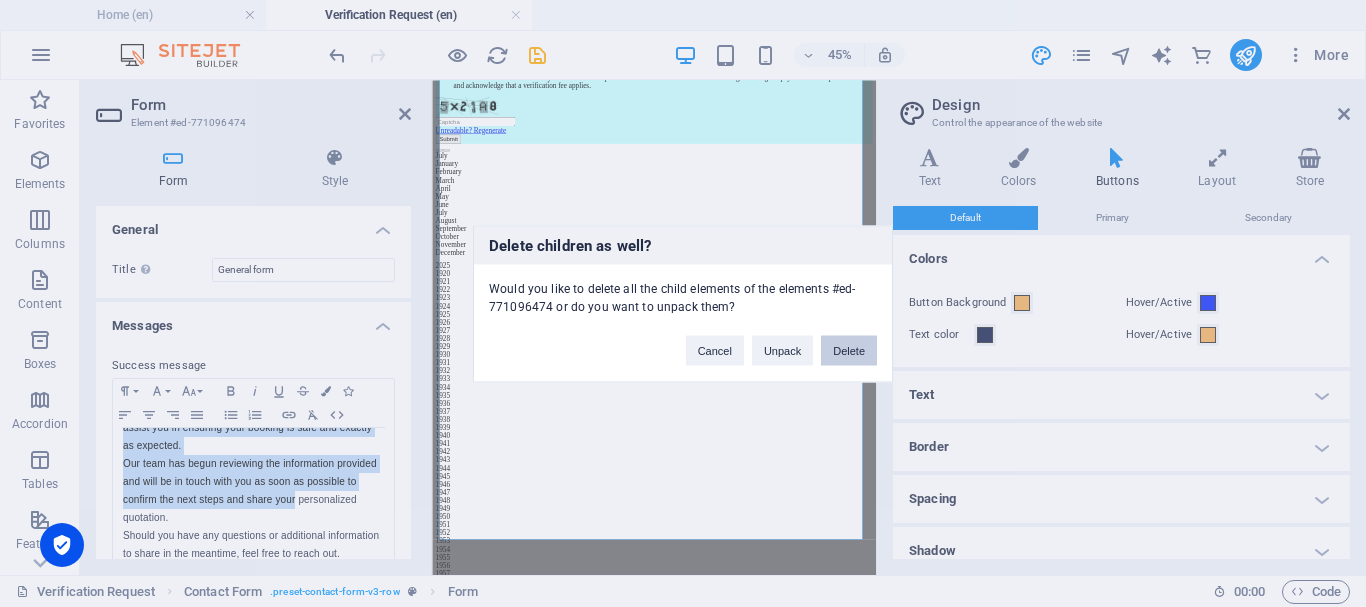 click on "Delete" at bounding box center [849, 350] 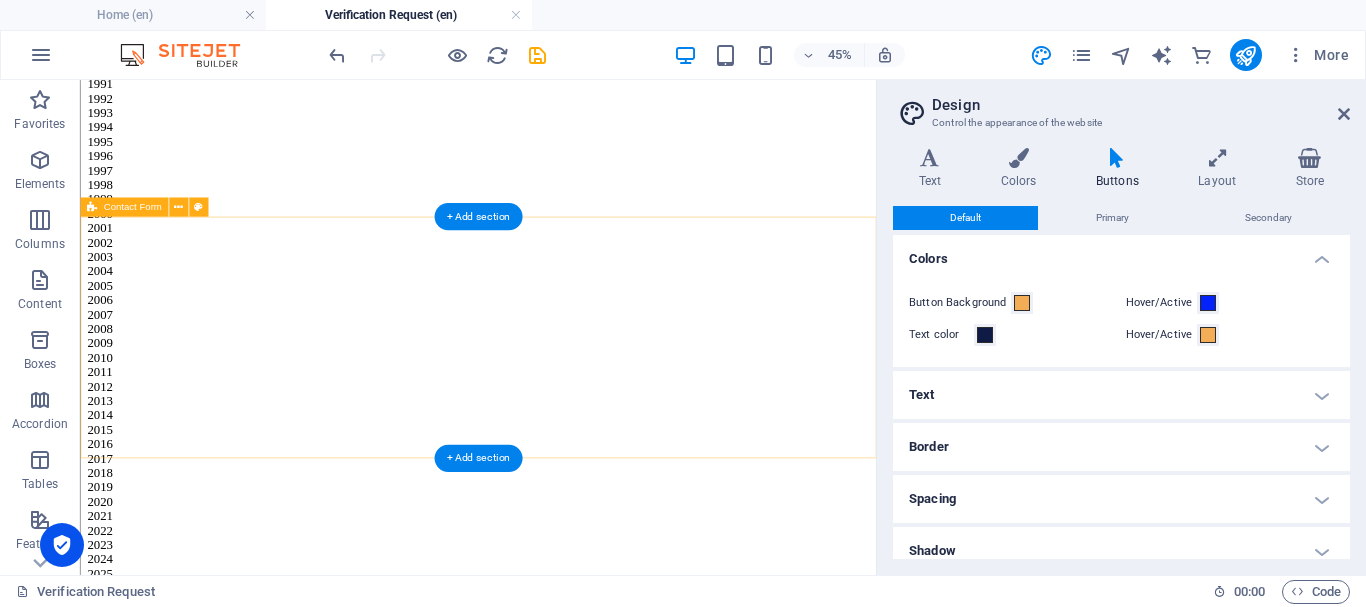 scroll, scrollTop: 0, scrollLeft: 0, axis: both 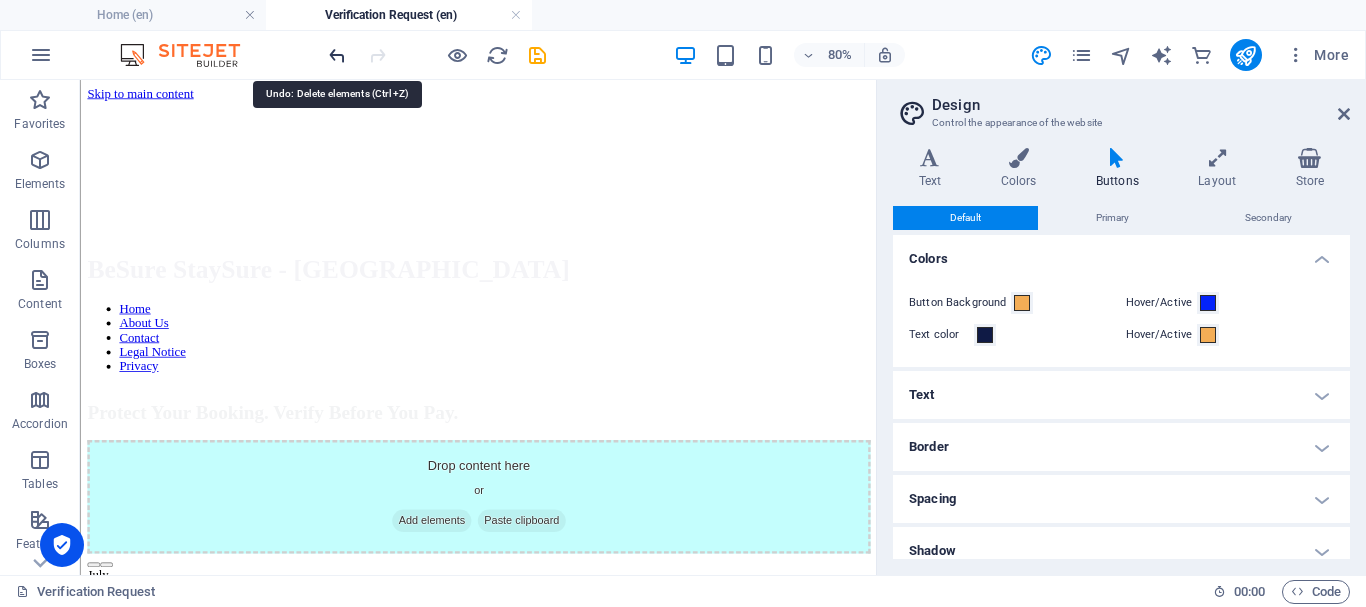 click at bounding box center (337, 55) 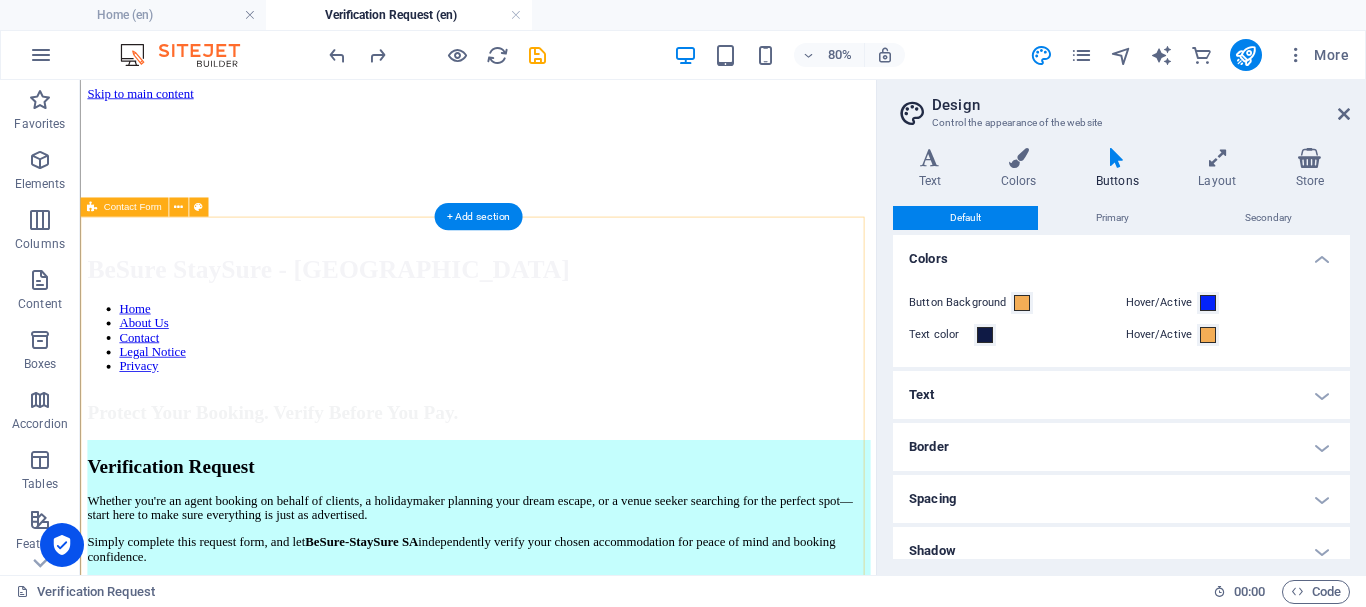 click on "Verification Request Whether you're an agent booking on behalf of clients, a holidaymaker planning your dream escape, or a venue seeker searching for the perfect spot—start here to make sure everything is just as advertised. Simply complete this request form, and let  BeSure-StaySure SA  independently verify your chosen accommodation for peace of mind and booking confidence. We offer four tailored verification options to suit a range of  timelines, budgets, and assurance needs. Each option is designed to help you make confident decisions when booking  a holiday home or venue. We do not collect ID documents or personal identification—only basic listing details needed to confirm legitimacy. Please choose option    Online-Only Verification - No site visit or physical inspection R750 (3 -5 business days) Remote review only Includes:  Remote review of online listings and public records  Cross-checking photos, reviews, and contact details  Basic risk assessment
Client Details:   Agent" at bounding box center [577, 1451] 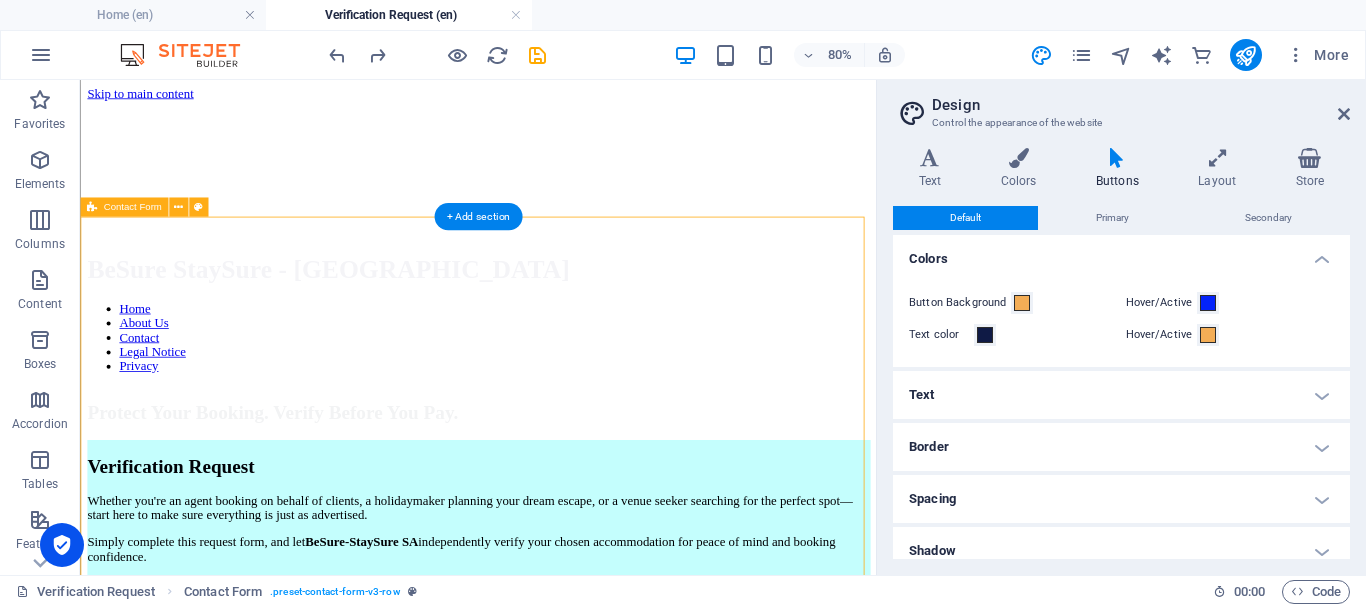 click on "Verification Request Whether you're an agent booking on behalf of clients, a holidaymaker planning your dream escape, or a venue seeker searching for the perfect spot—start here to make sure everything is just as advertised. Simply complete this request form, and let  BeSure-StaySure SA  independently verify your chosen accommodation for peace of mind and booking confidence. We offer four tailored verification options to suit a range of  timelines, budgets, and assurance needs. Each option is designed to help you make confident decisions when booking  a holiday home or venue. We do not collect ID documents or personal identification—only basic listing details needed to confirm legitimacy. Please choose option    Online-Only Verification - No site visit or physical inspection R750 (3 -5 business days) Remote review only Includes:  Remote review of online listings and public records  Cross-checking photos, reviews, and contact details  Basic risk assessment
Client Details:   Agent" at bounding box center [577, 1451] 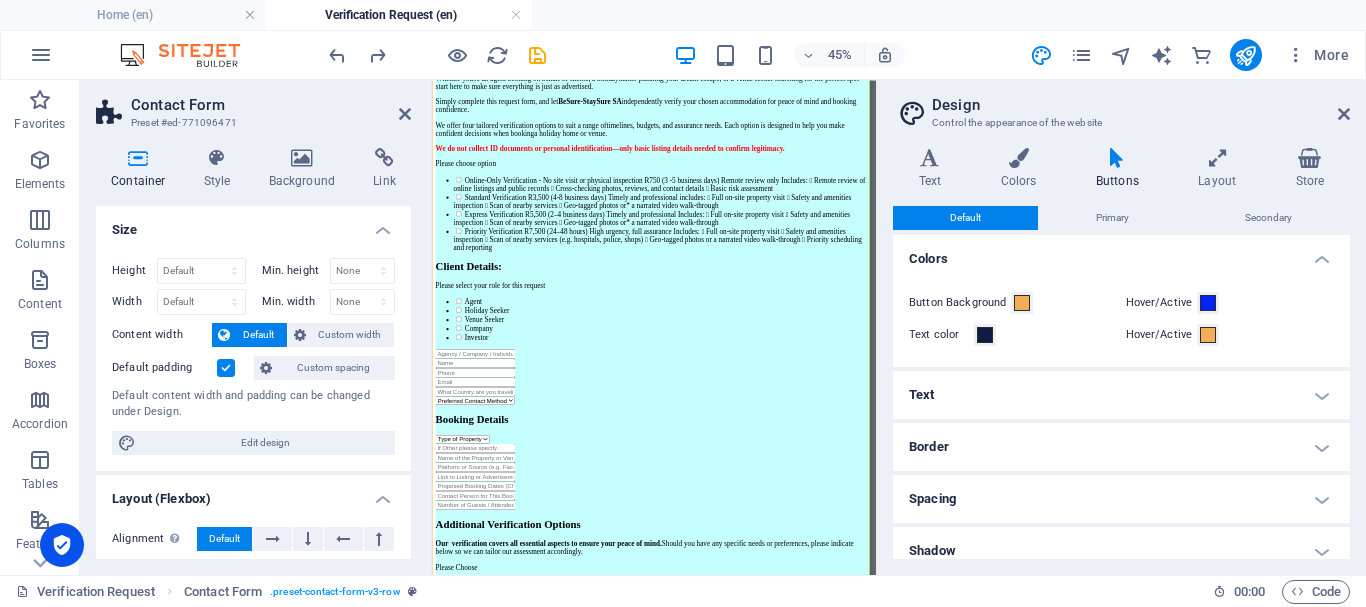 scroll, scrollTop: 1062, scrollLeft: 0, axis: vertical 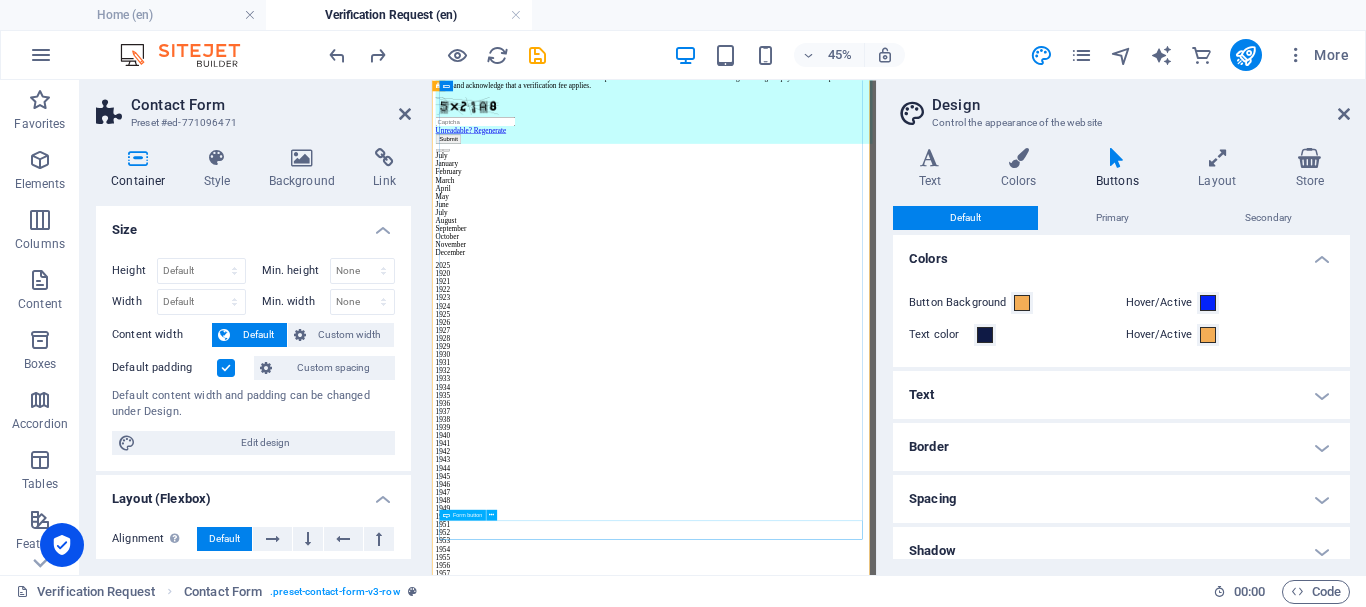 click on "Submit" 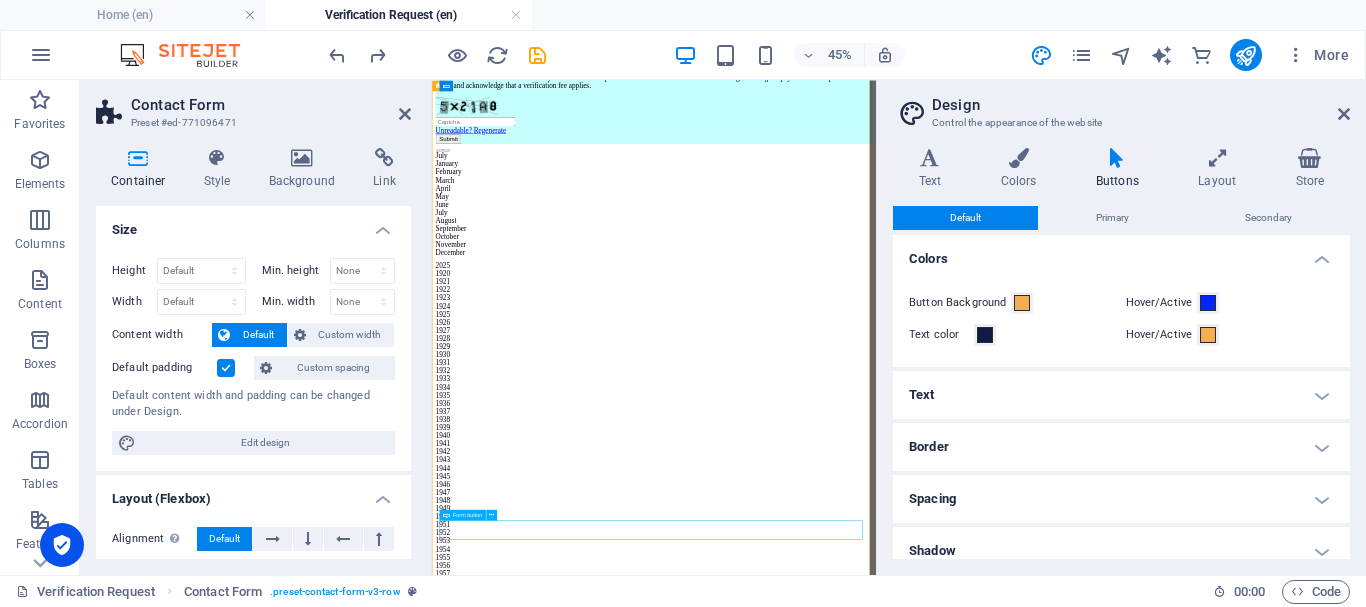 click on "Submit" 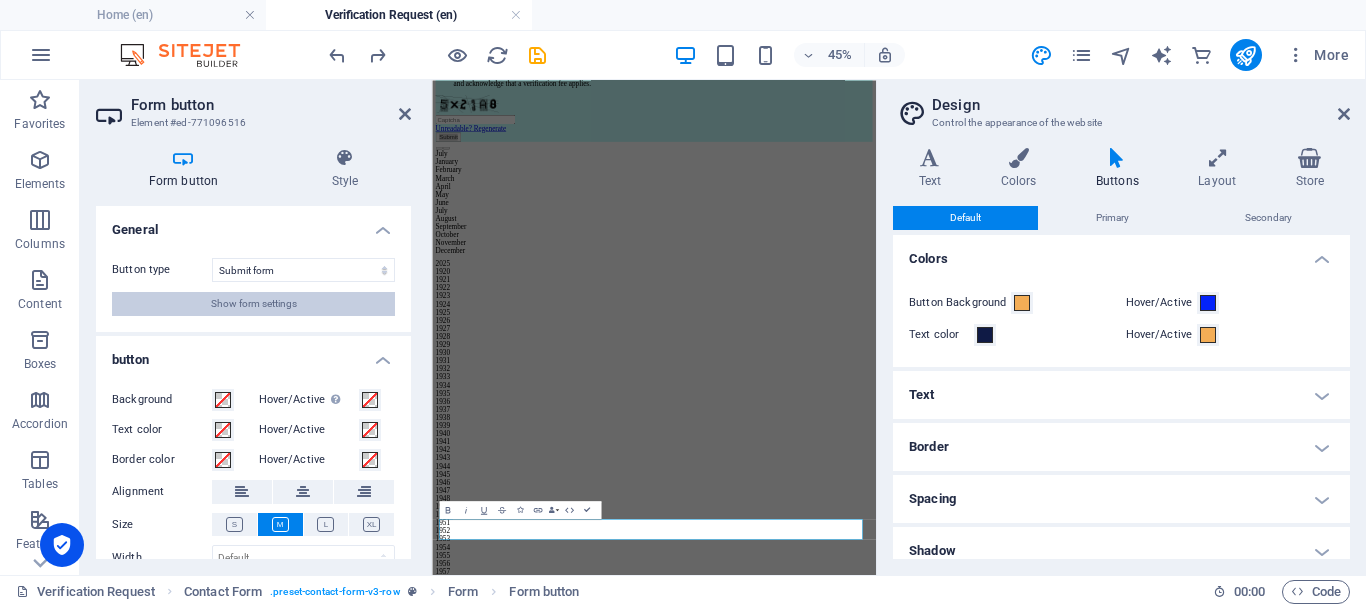 click on "Show form settings" at bounding box center (253, 304) 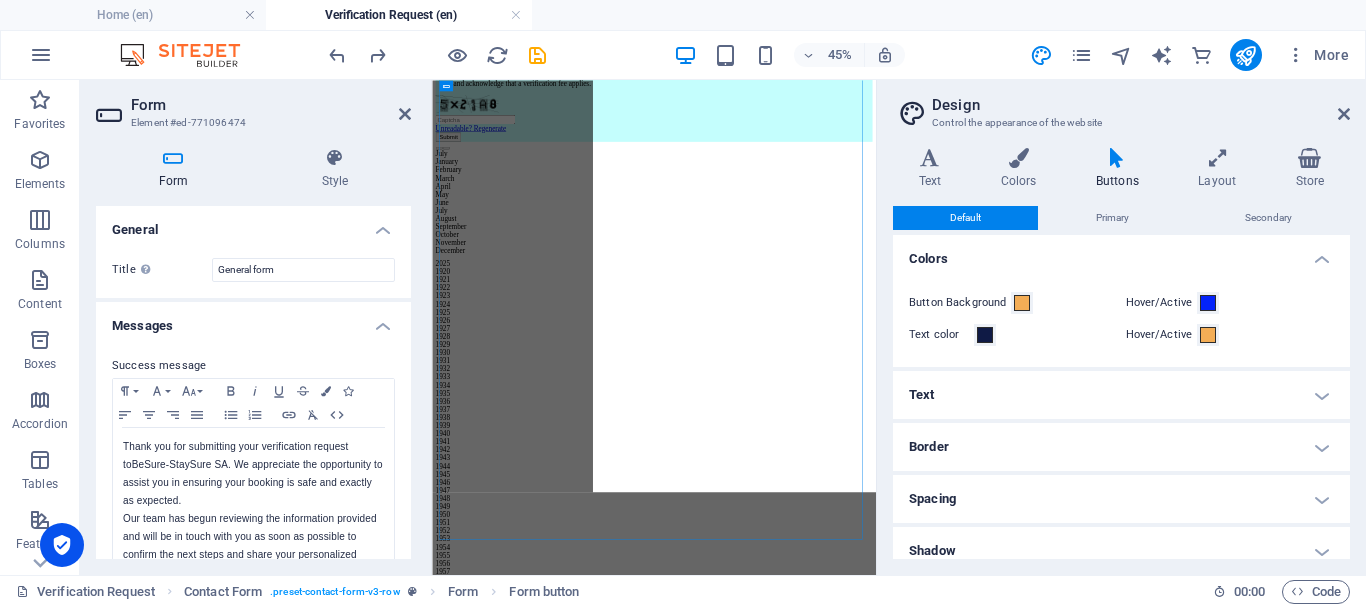 scroll, scrollTop: 2153, scrollLeft: 0, axis: vertical 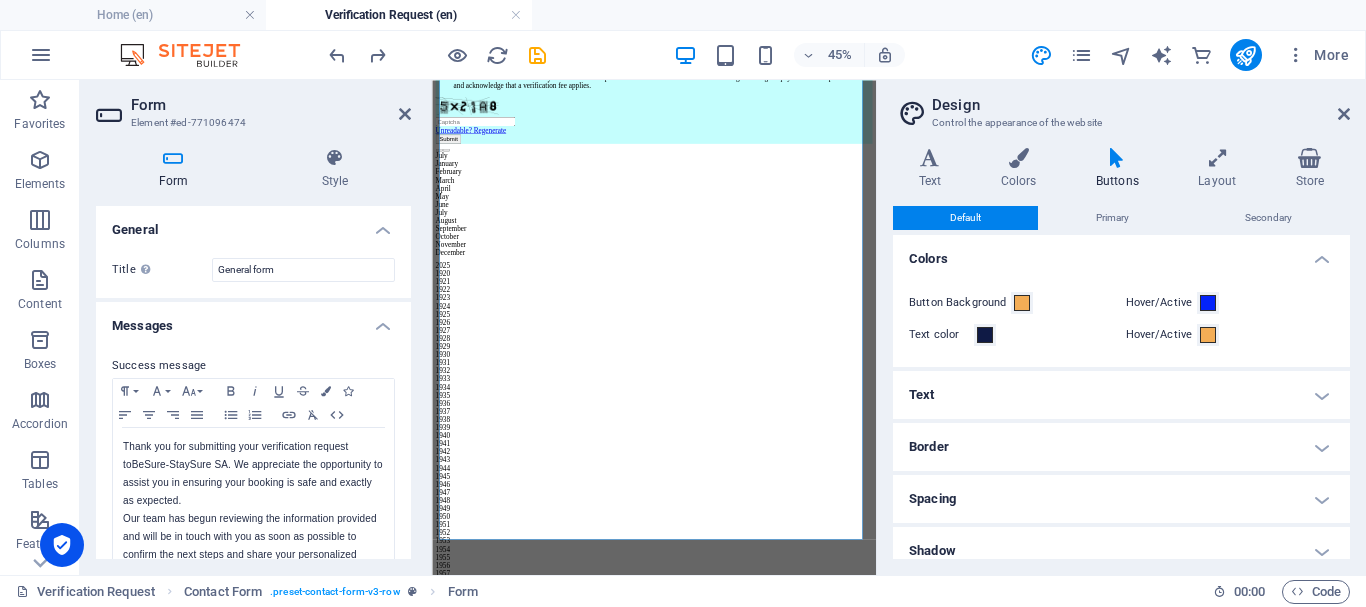 drag, startPoint x: 411, startPoint y: 258, endPoint x: 411, endPoint y: 270, distance: 12 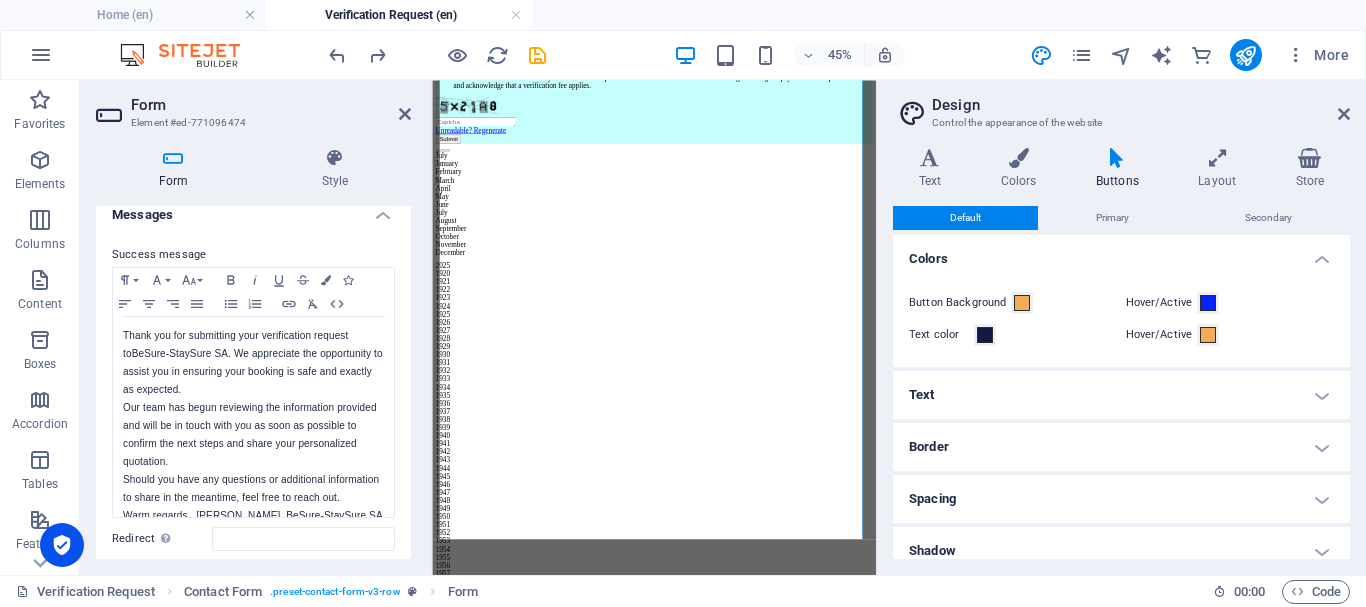 scroll, scrollTop: 114, scrollLeft: 0, axis: vertical 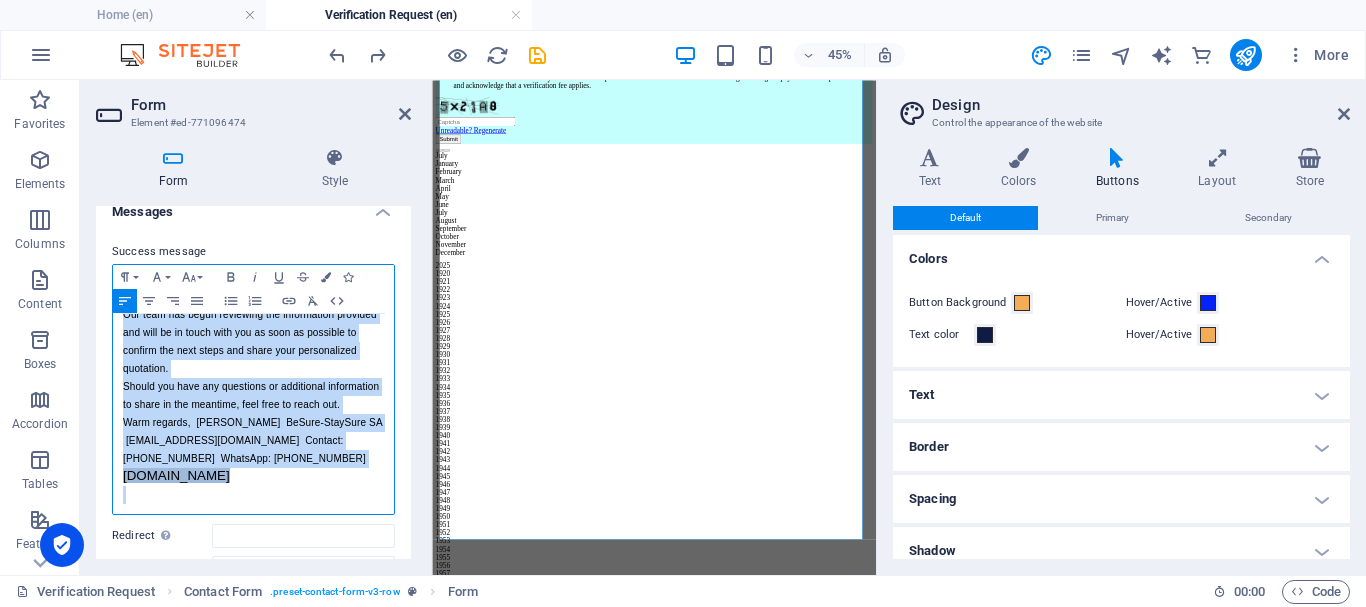 drag, startPoint x: 123, startPoint y: 330, endPoint x: 297, endPoint y: 474, distance: 225.85837 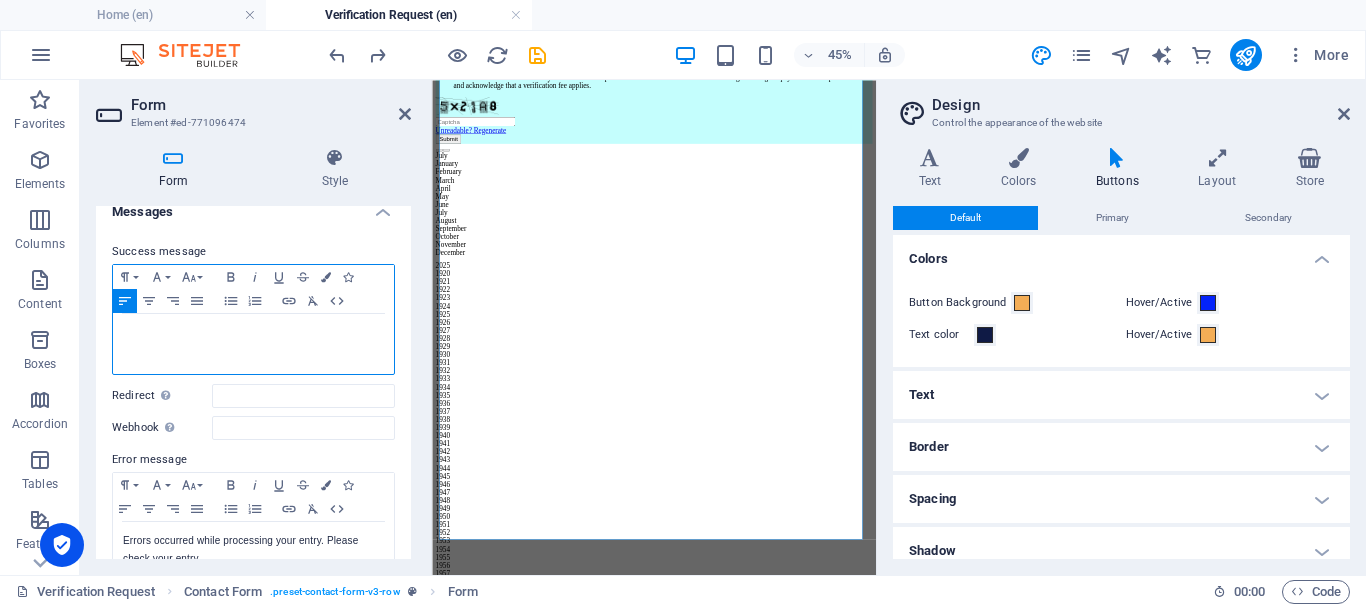 scroll, scrollTop: 0, scrollLeft: 0, axis: both 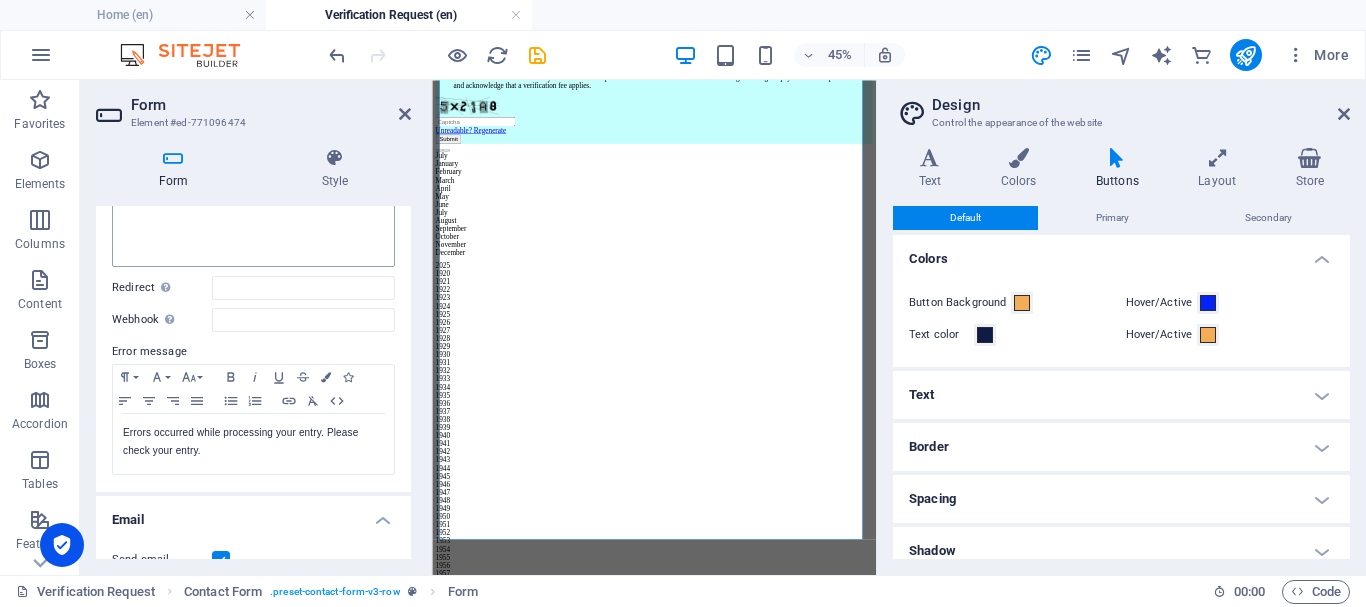 drag, startPoint x: 404, startPoint y: 350, endPoint x: 407, endPoint y: 334, distance: 16.27882 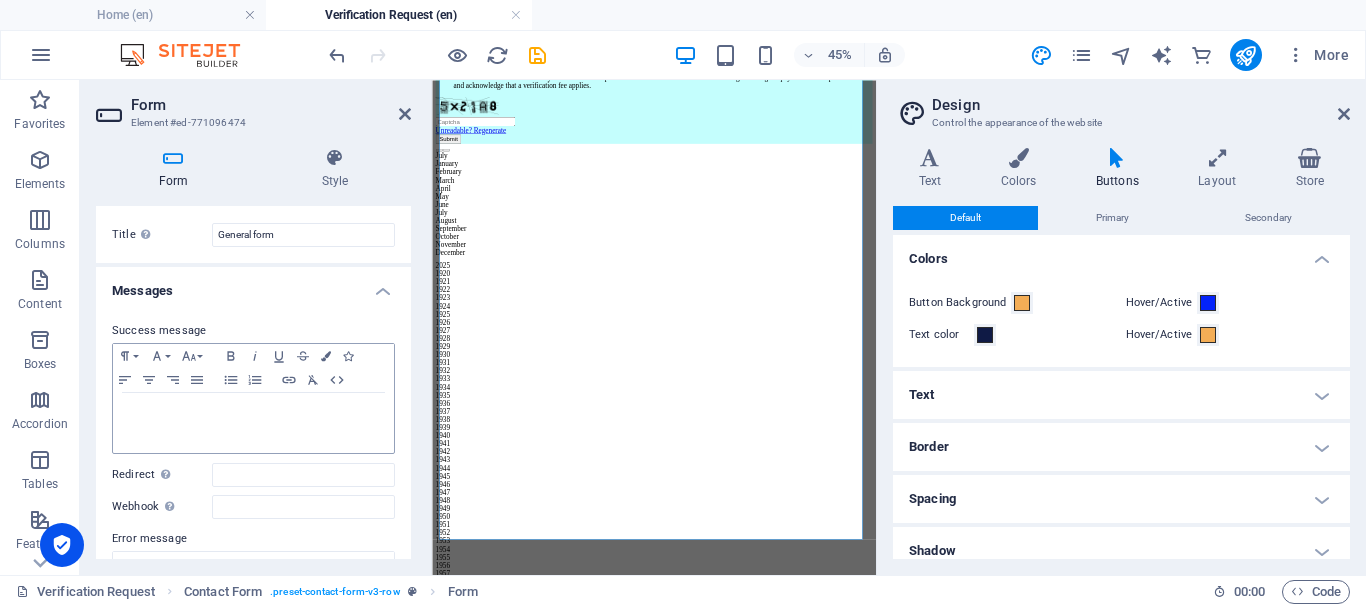 scroll, scrollTop: 28, scrollLeft: 0, axis: vertical 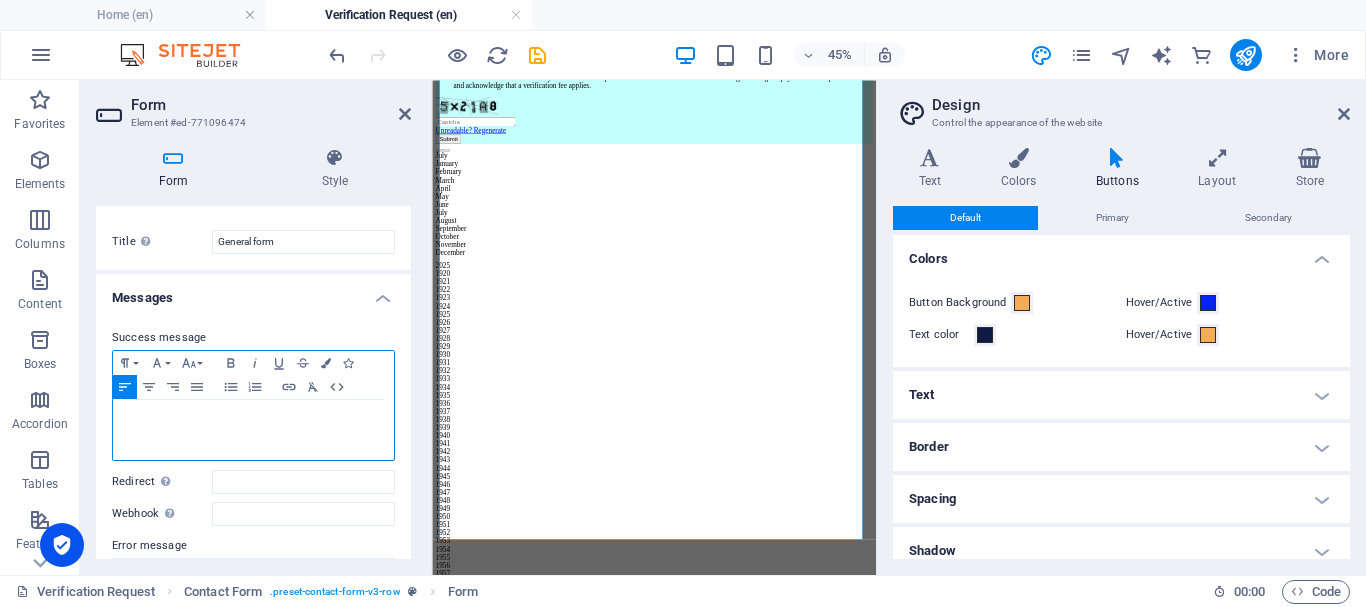 click at bounding box center [253, 419] 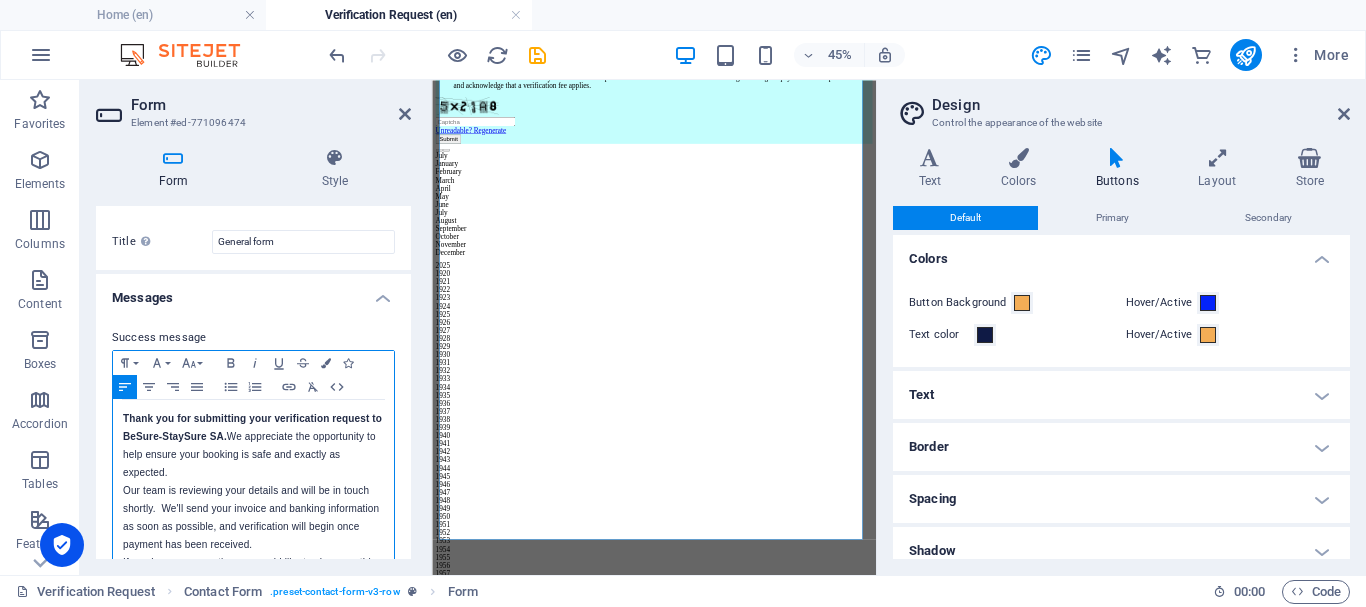 scroll, scrollTop: 82, scrollLeft: 0, axis: vertical 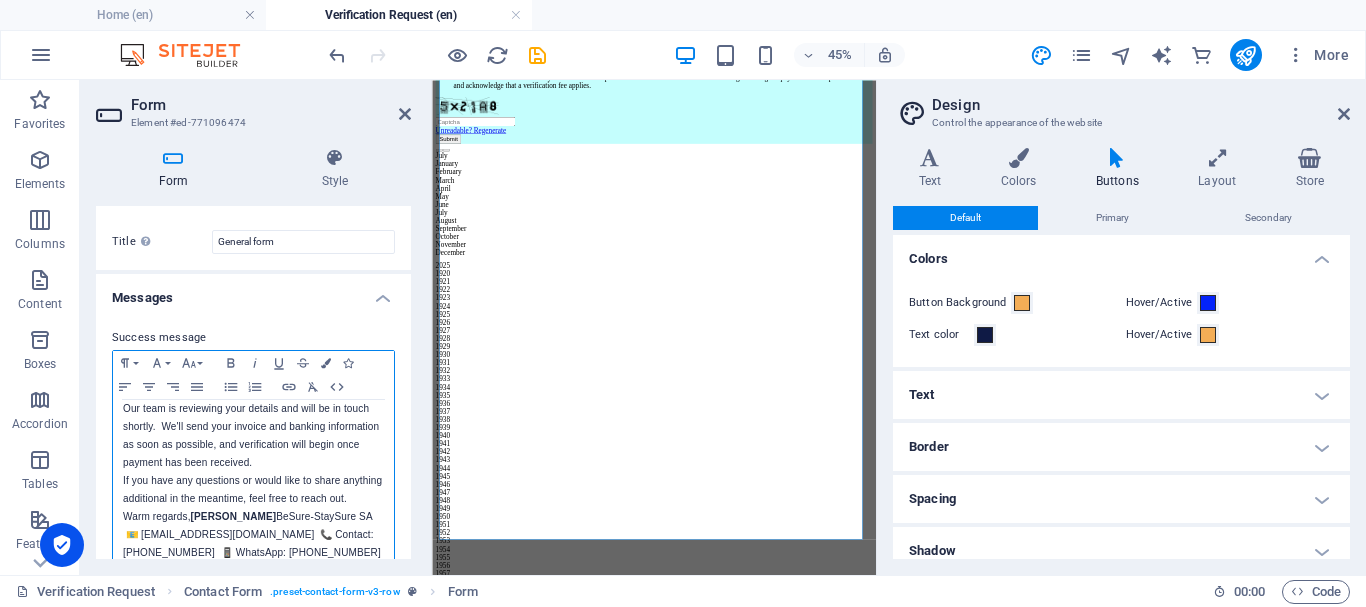 click on "Paragraph Format Normal Heading 1 Heading 2 Heading 3 Heading 4 Heading 5 Heading 6 Code Font Family Arial [US_STATE] Impact Tahoma Times New Roman Verdana Font Size 8 9 10 11 12 14 18 24 30 36 48 60 72 96 Bold Italic Underline Strikethrough Colors Icons Align Left Align Center Align Right Align Justify Unordered List Ordered List Insert Link Clear Formatting HTML Thank you for submitting your verification request to BeSure-StaySure SA.   We appreciate the opportunity to help ensure your booking is safe and exactly as expected. Our team is reviewing your details and will be in touch shortly.  We'll send your invoice and banking information as soon as possible, and verification will begin once payment has been received. If you have any questions or would like to share anything additional in the meantime, feel free to reach out. Warm regards,   [PERSON_NAME]   BeSure-StaySure SA  📧 [EMAIL_ADDRESS][DOMAIN_NAME]  📞 Contact: [PHONE_NUMBER]  📱 WhatsApp: [PHONE_NUMBER]  🌍  [DOMAIN_NAME]" at bounding box center [253, 475] 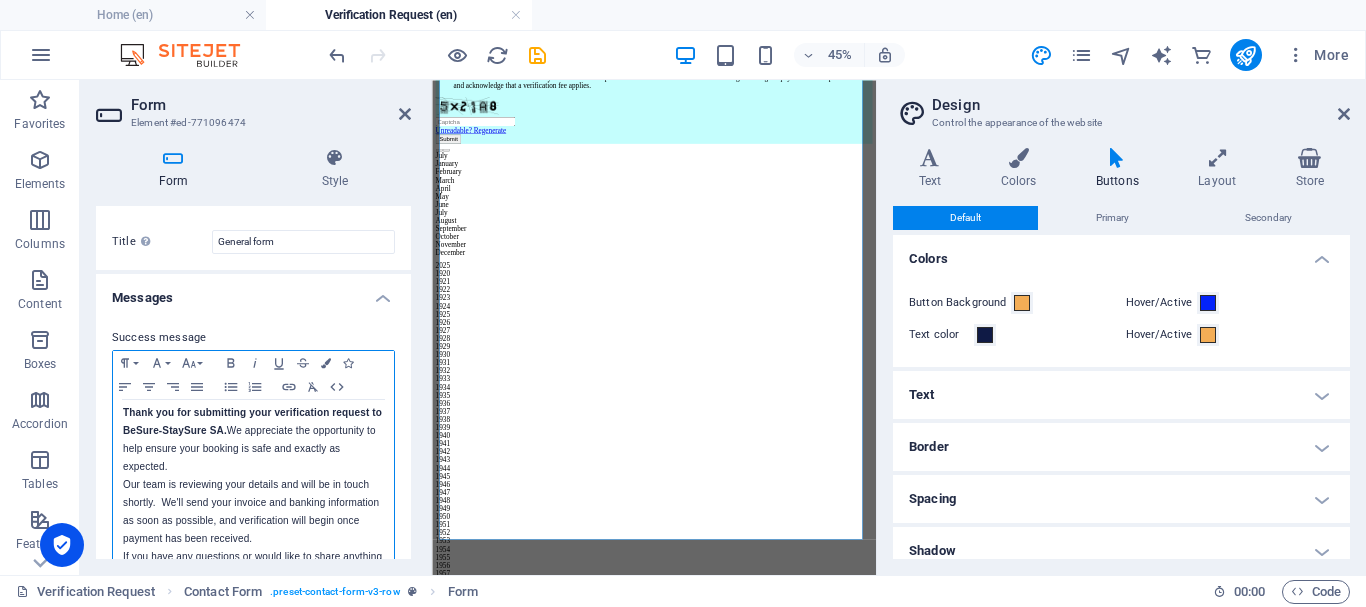 scroll, scrollTop: 0, scrollLeft: 0, axis: both 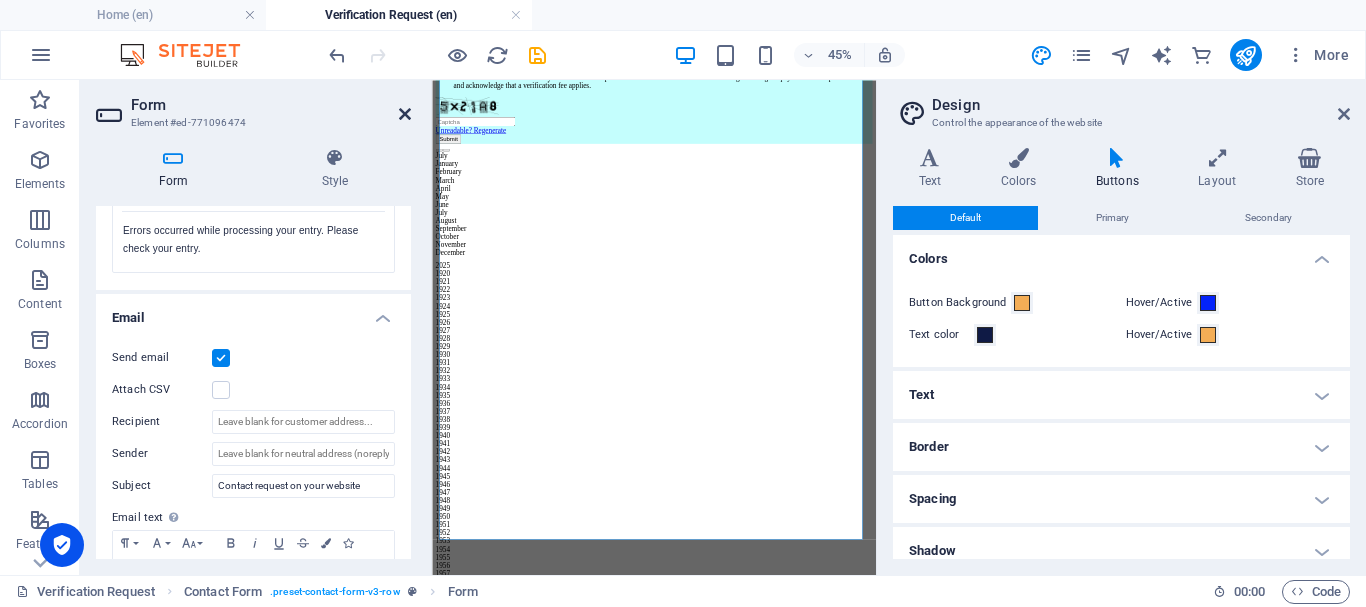 click at bounding box center (405, 114) 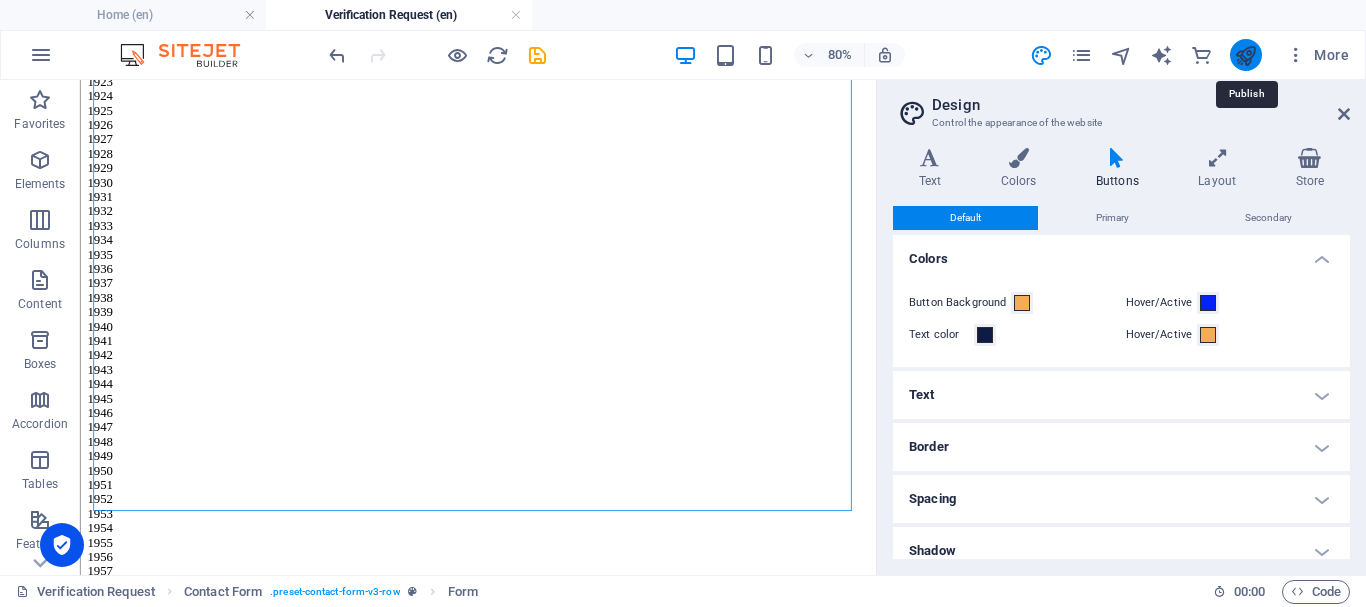 click at bounding box center [1245, 55] 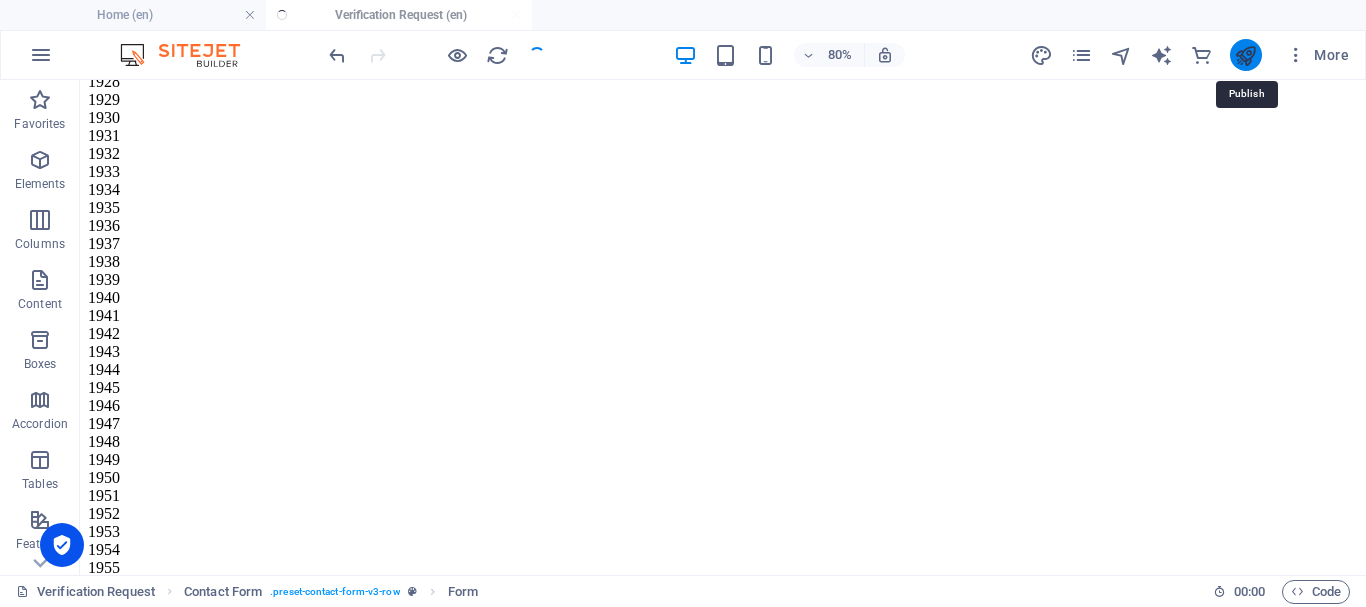 scroll, scrollTop: 2553, scrollLeft: 0, axis: vertical 